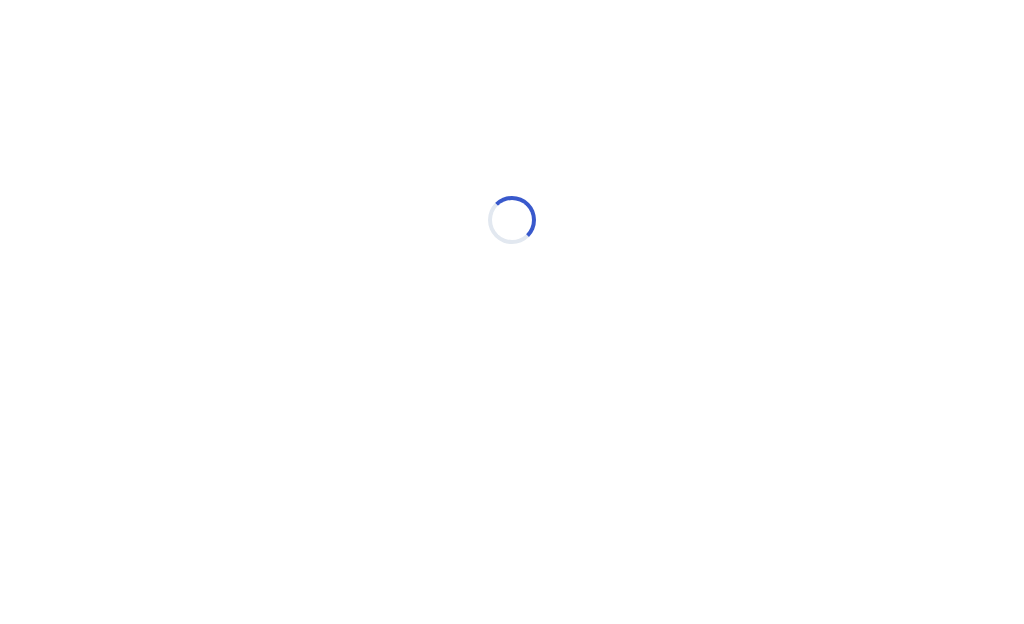 scroll, scrollTop: 0, scrollLeft: 0, axis: both 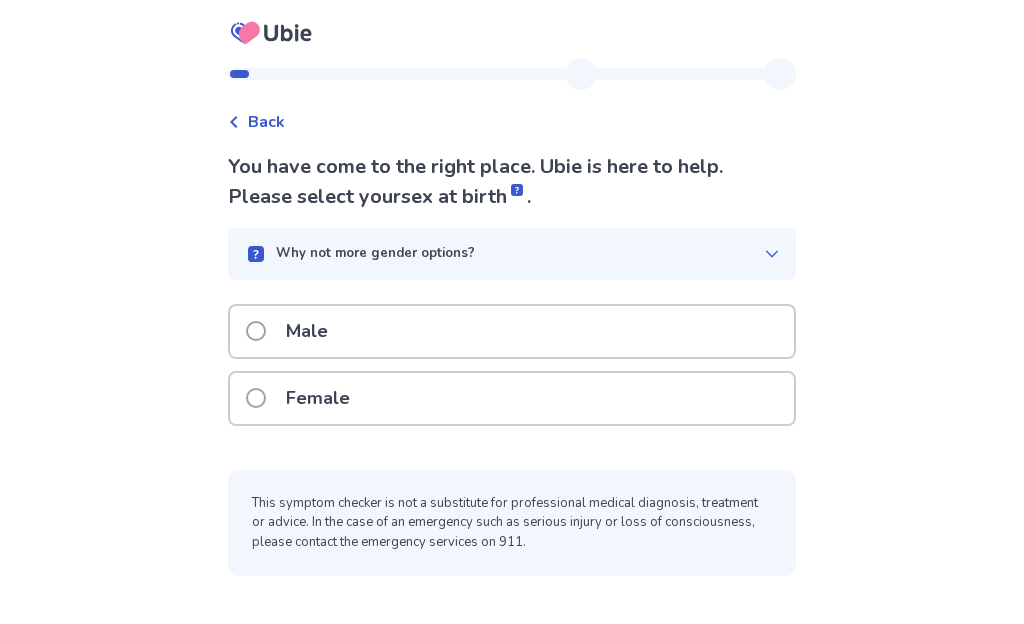 click on "Male" at bounding box center [293, 331] 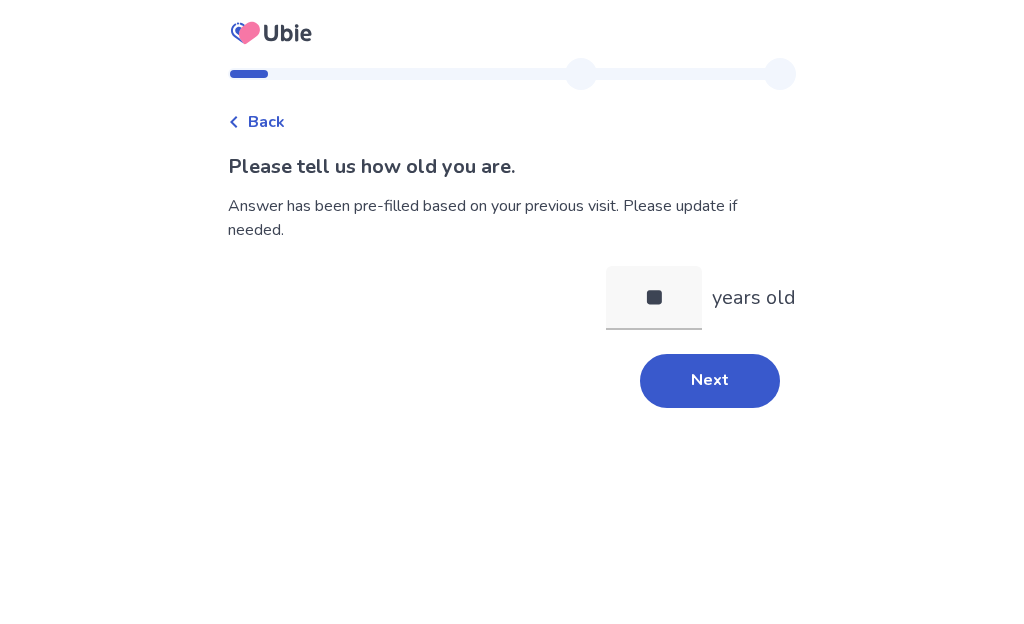 click on "Next" at bounding box center [710, 381] 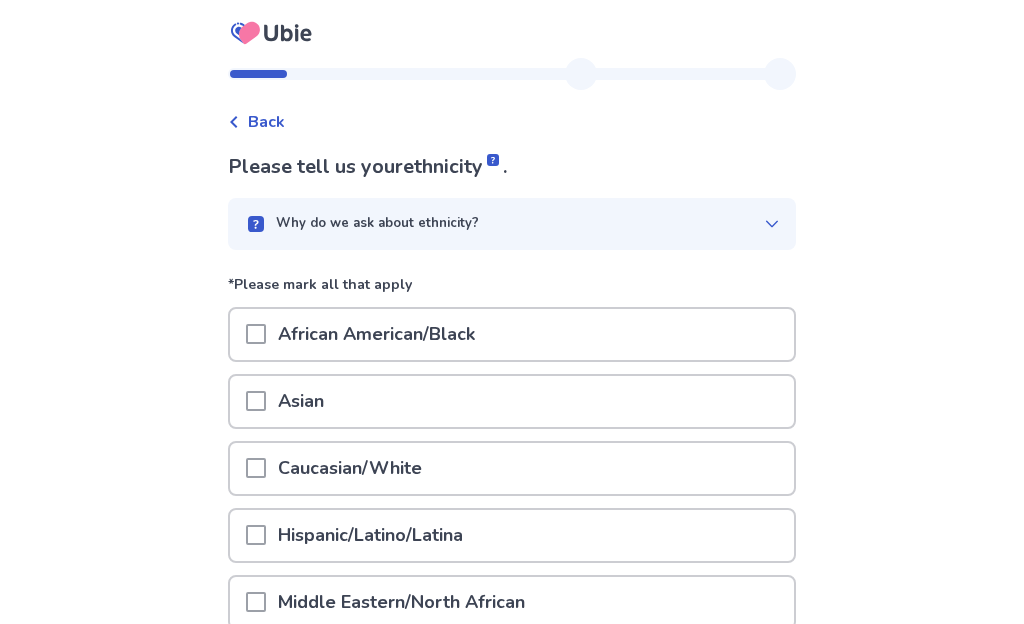 click at bounding box center [256, 468] 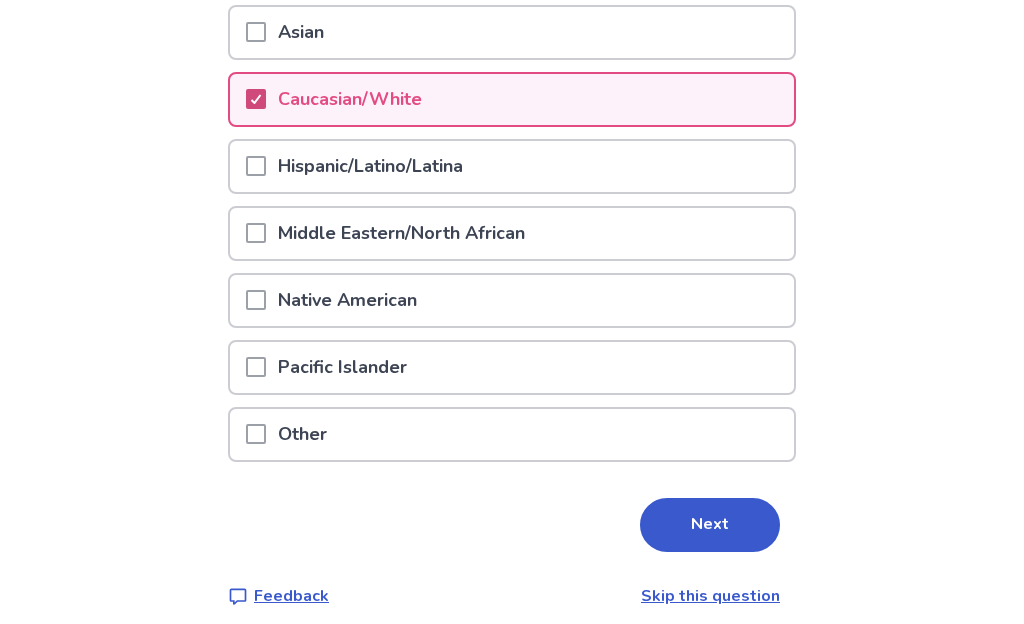 scroll, scrollTop: 382, scrollLeft: 0, axis: vertical 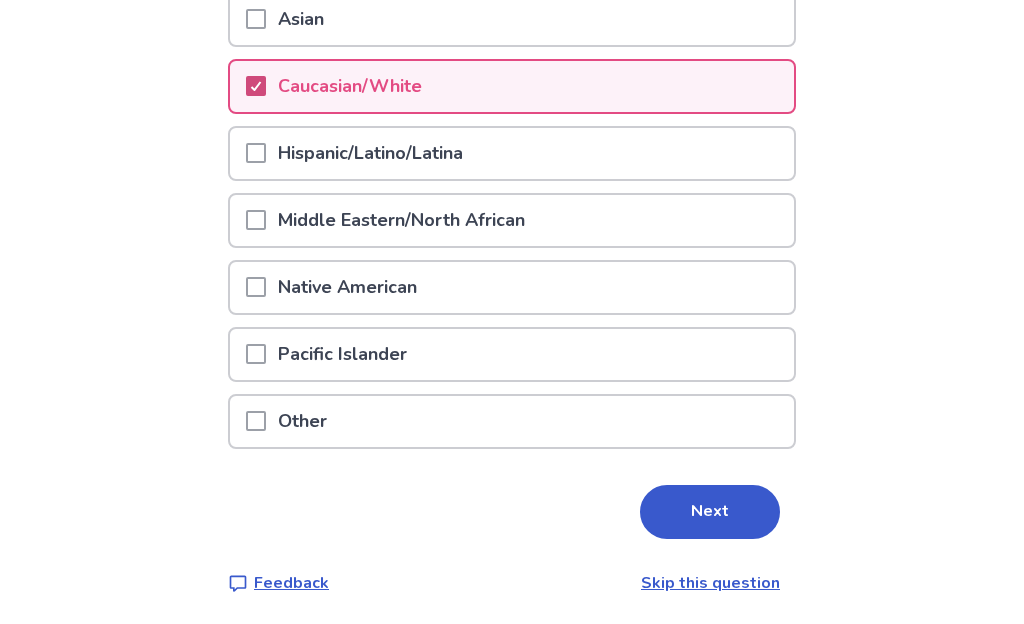 click on "Next" at bounding box center [710, 512] 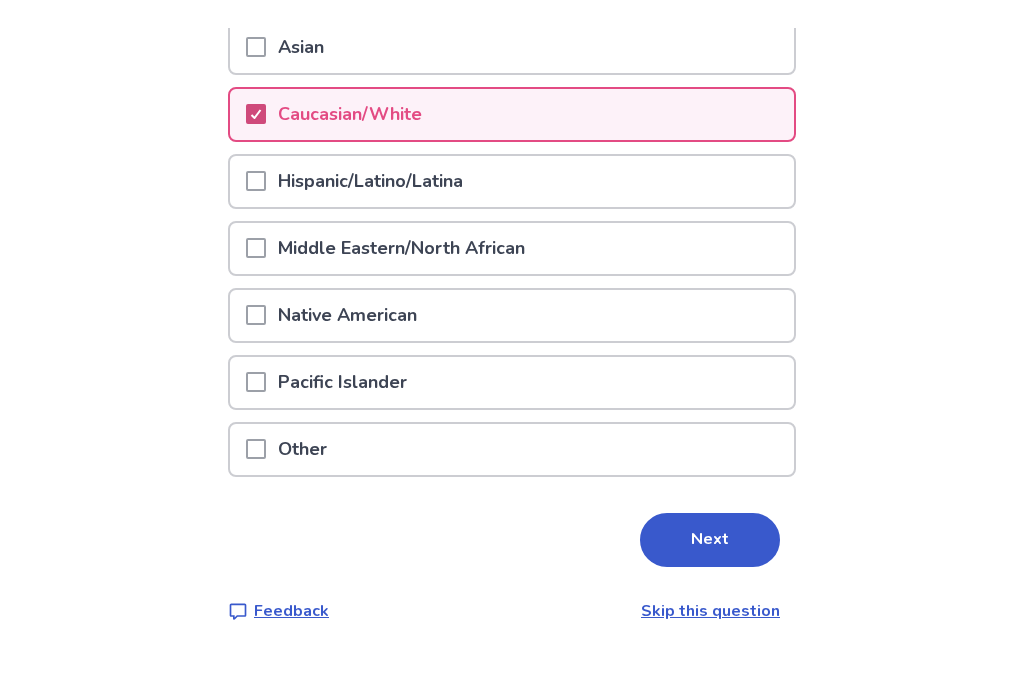 scroll, scrollTop: 0, scrollLeft: 0, axis: both 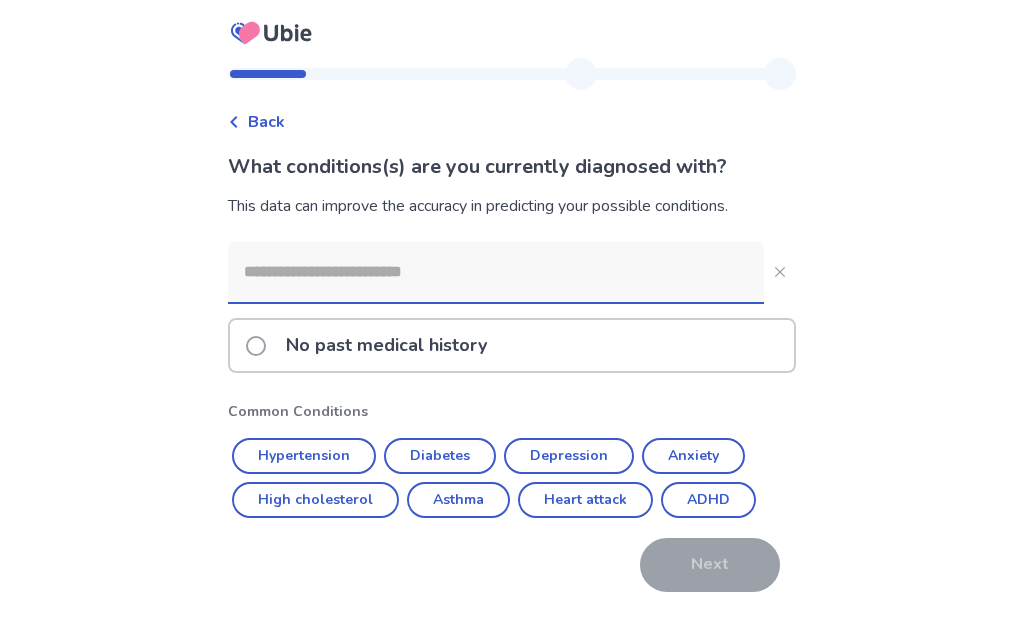 click at bounding box center (496, 272) 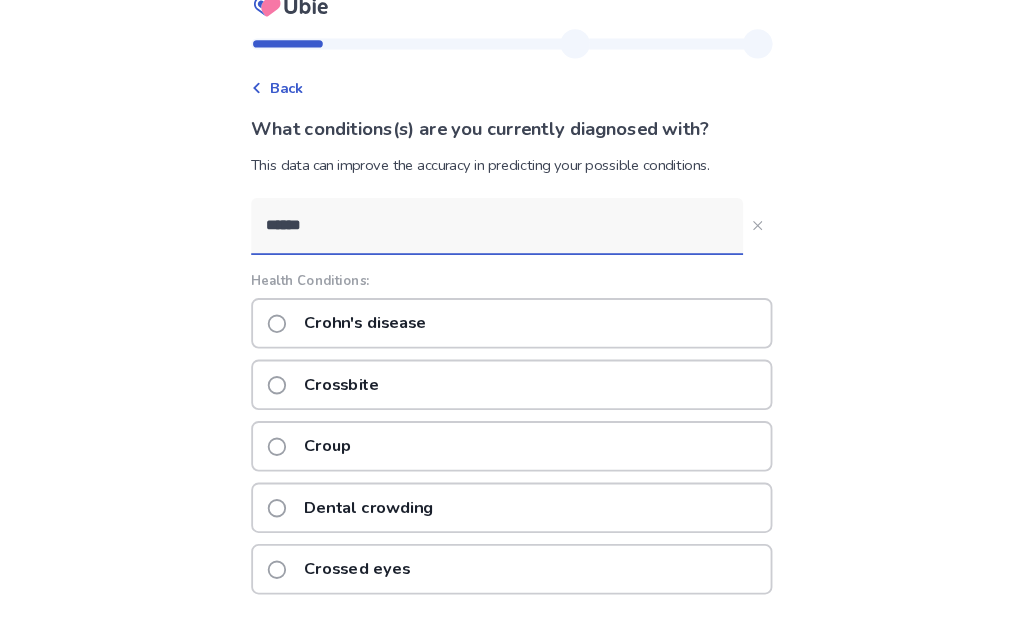 scroll, scrollTop: 26, scrollLeft: 0, axis: vertical 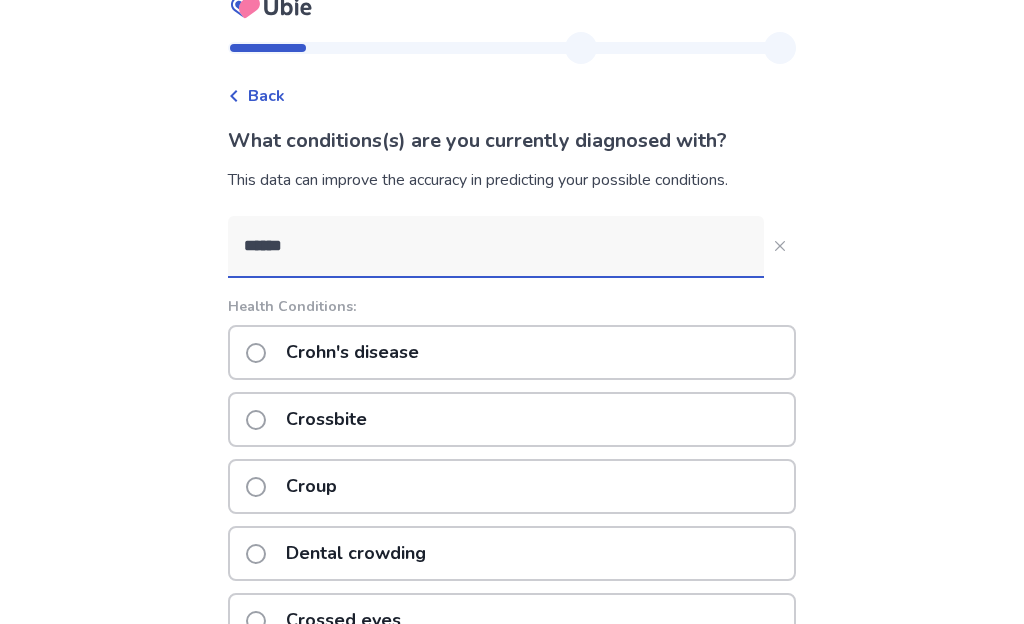 type on "******" 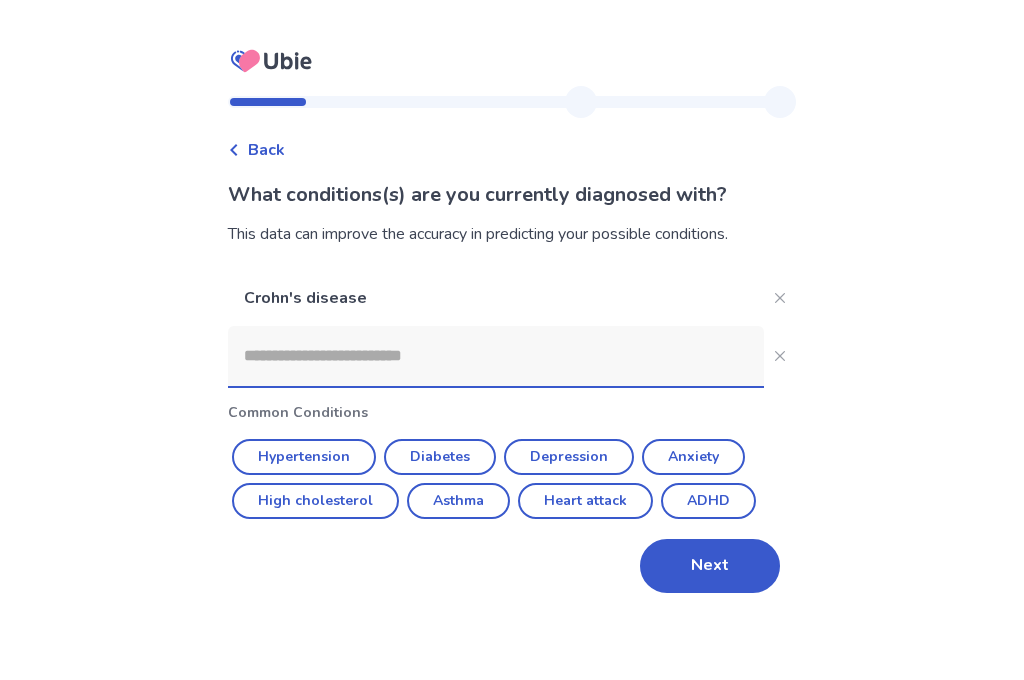 scroll, scrollTop: 0, scrollLeft: 0, axis: both 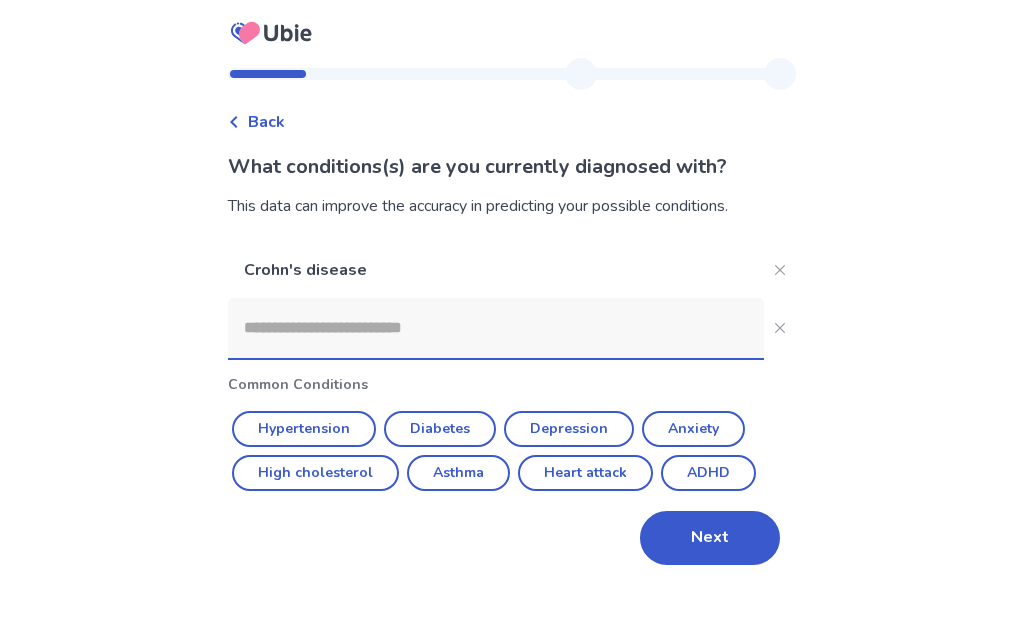 click at bounding box center [496, 328] 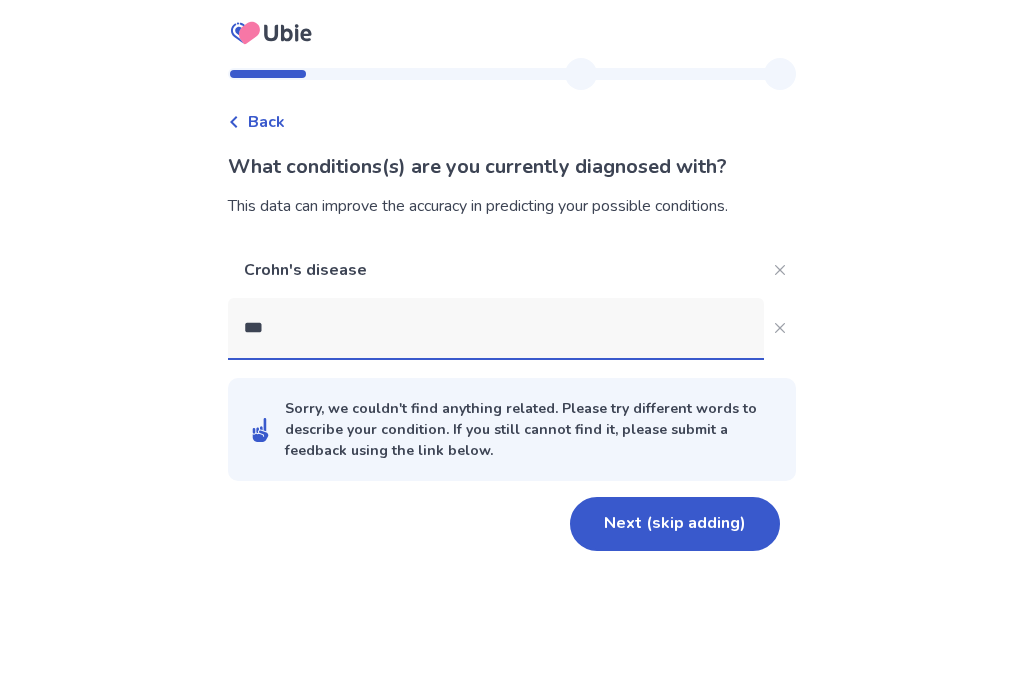 scroll, scrollTop: 0, scrollLeft: 0, axis: both 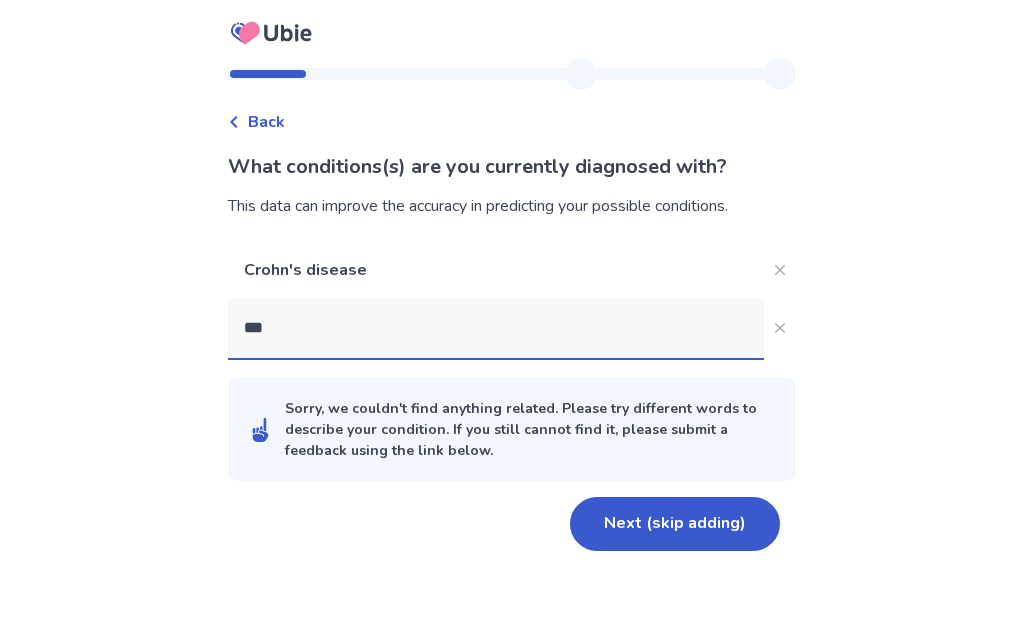 click on "***" at bounding box center [496, 328] 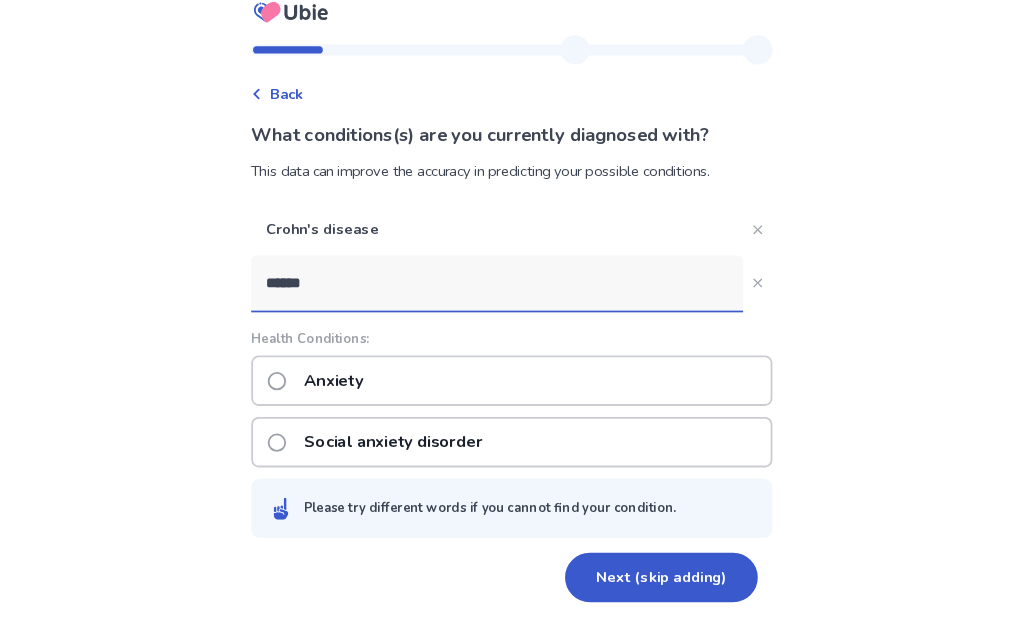 scroll, scrollTop: 77, scrollLeft: 0, axis: vertical 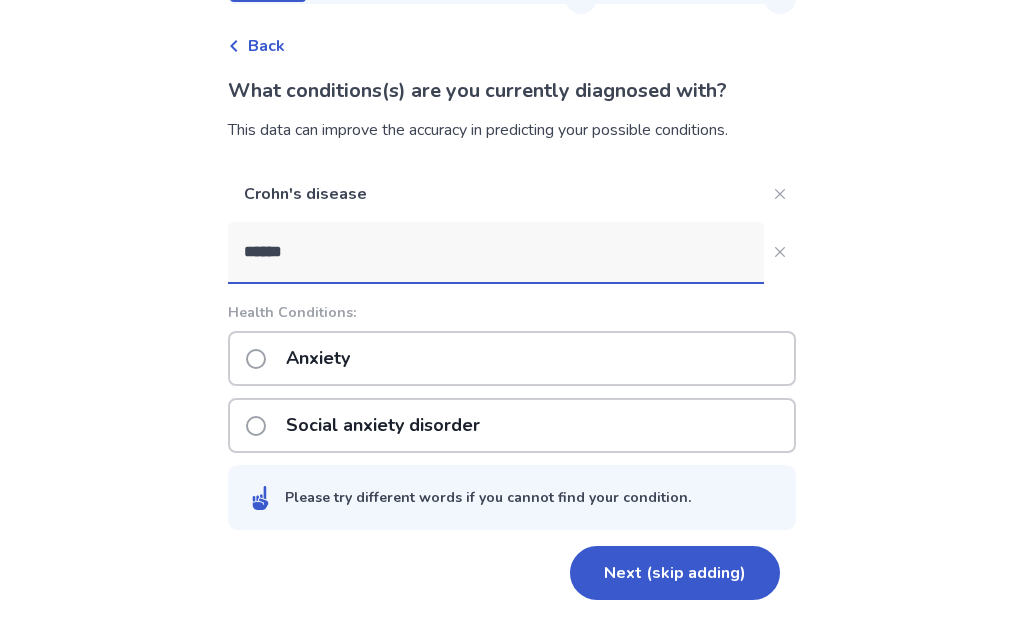 type on "******" 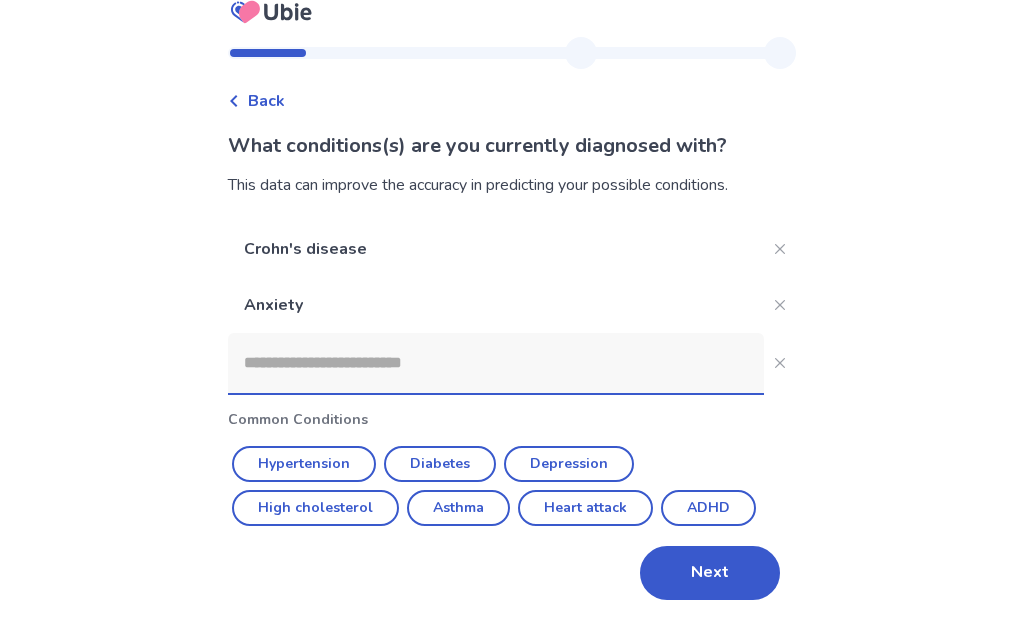 scroll, scrollTop: 21, scrollLeft: 0, axis: vertical 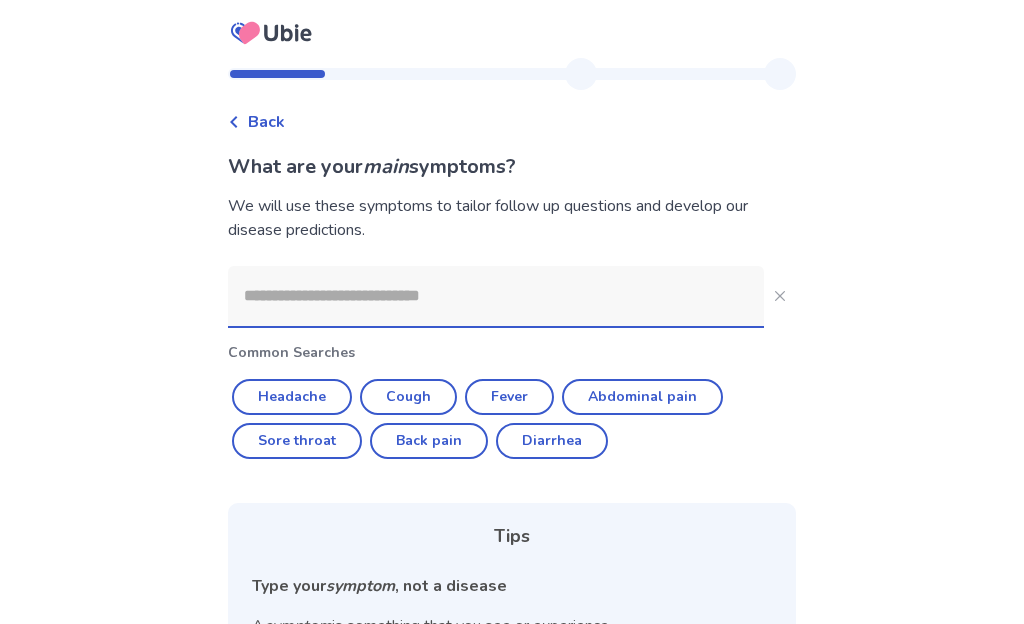 click 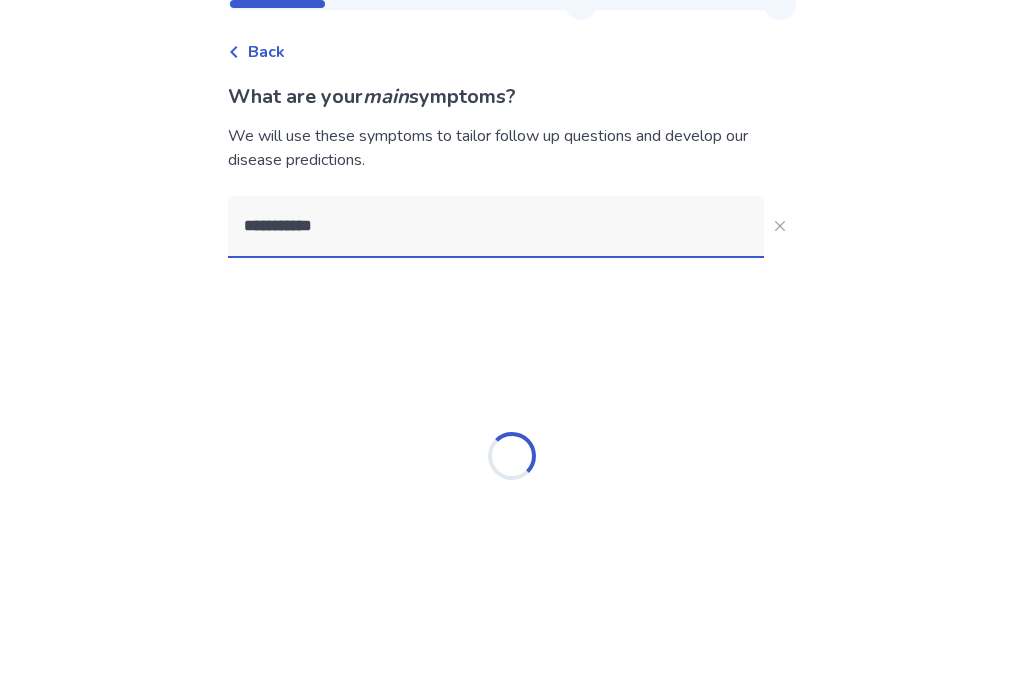 type on "**********" 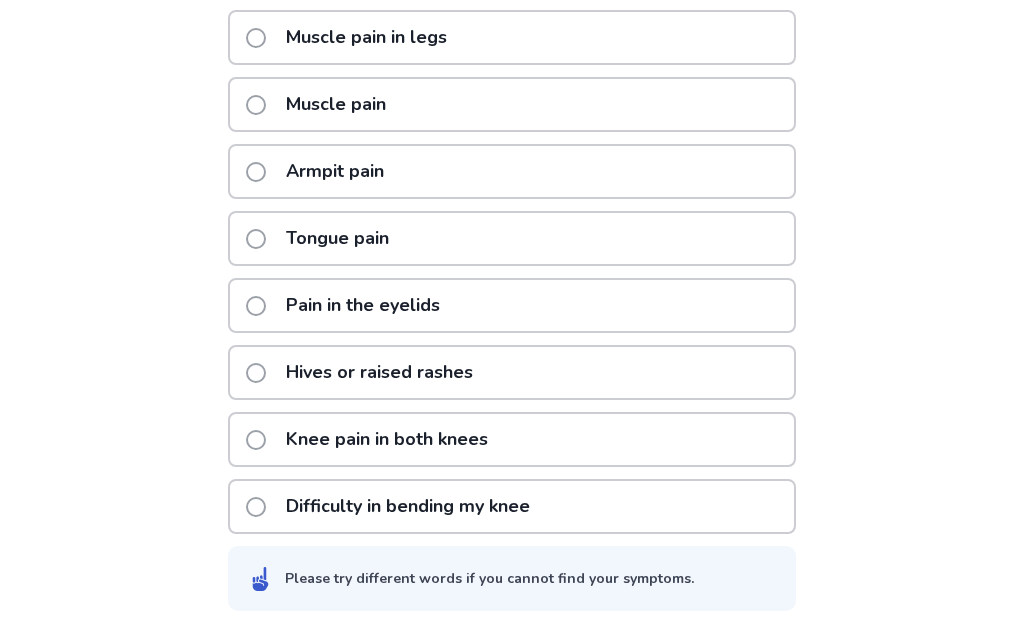 scroll, scrollTop: 511, scrollLeft: 0, axis: vertical 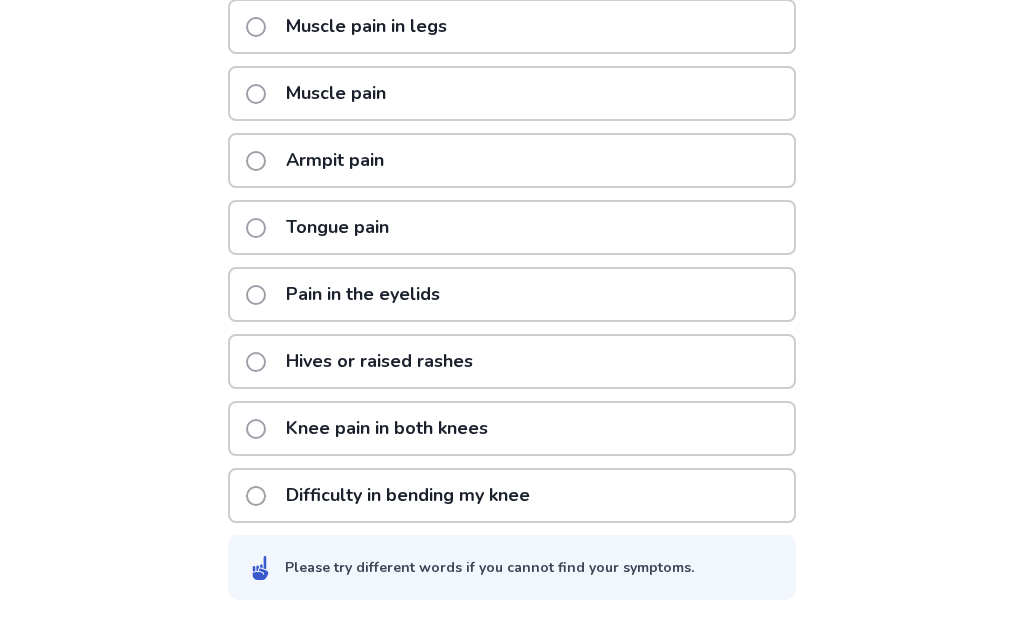 click 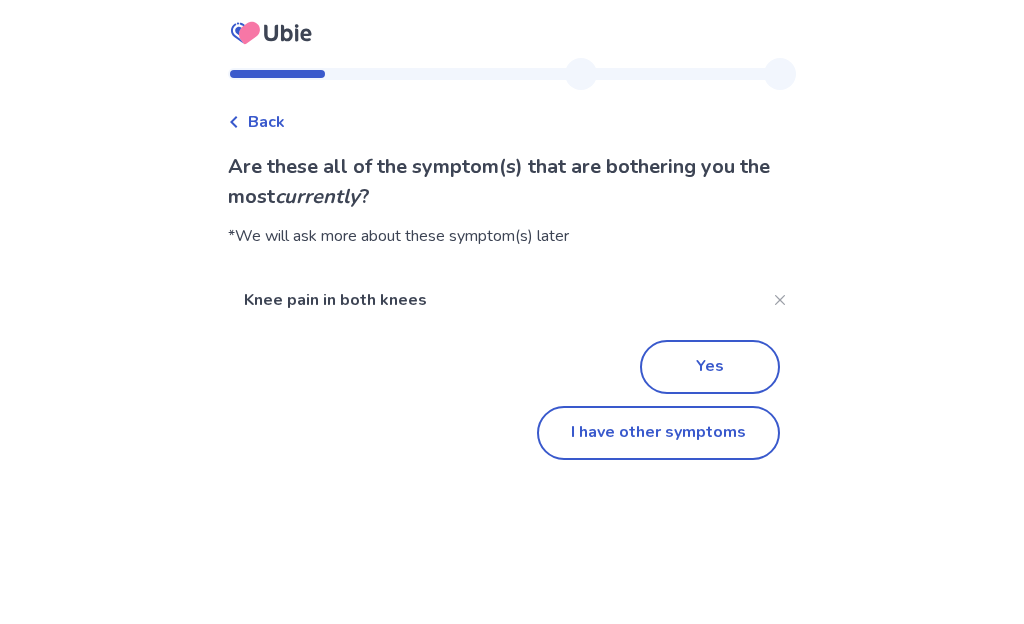 click on "I have other symptoms" 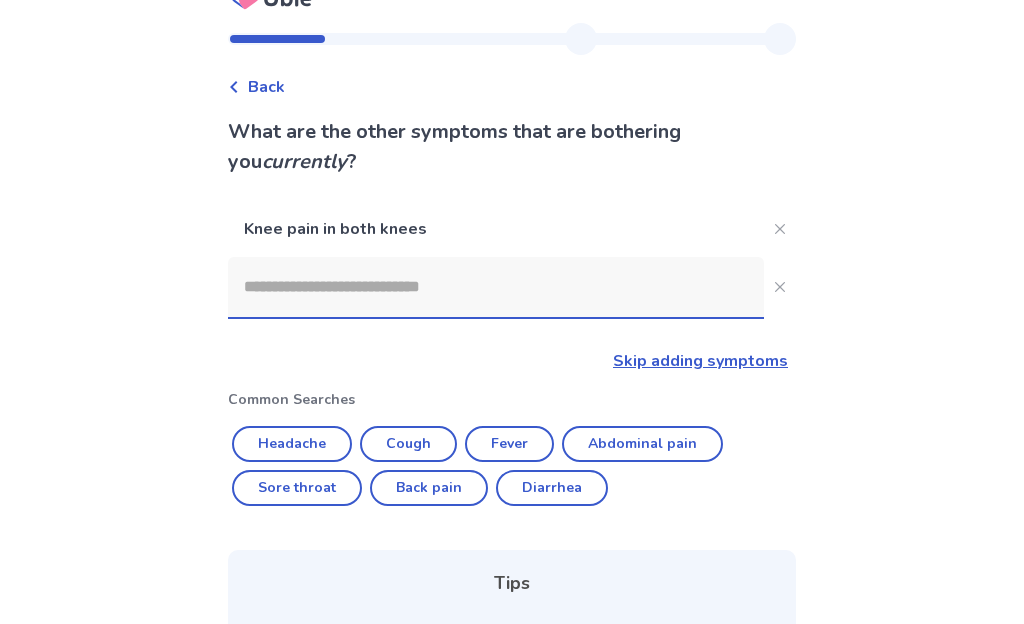 scroll, scrollTop: 33, scrollLeft: 0, axis: vertical 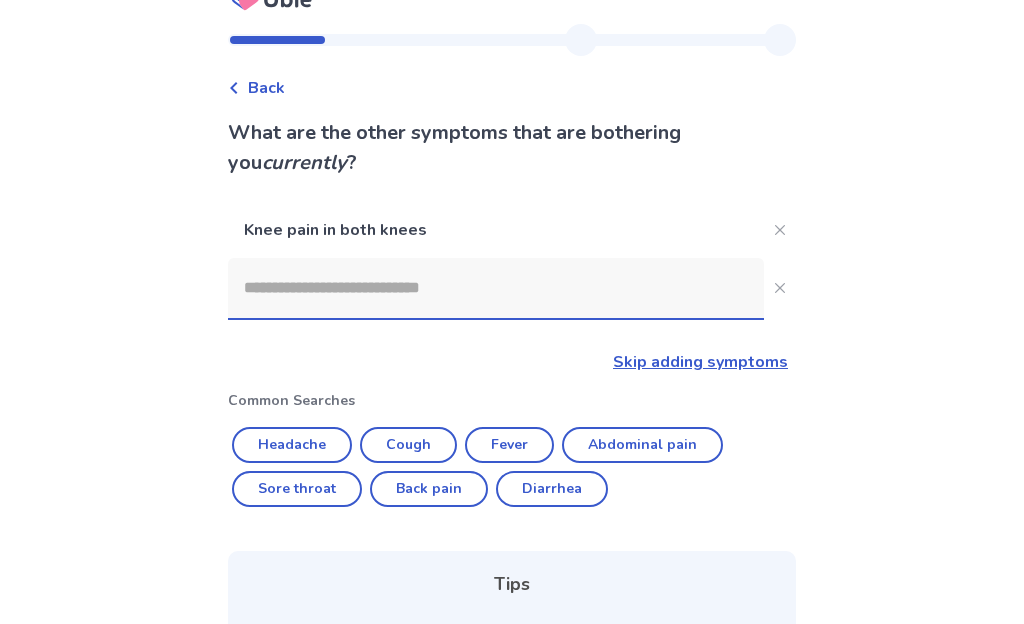 click 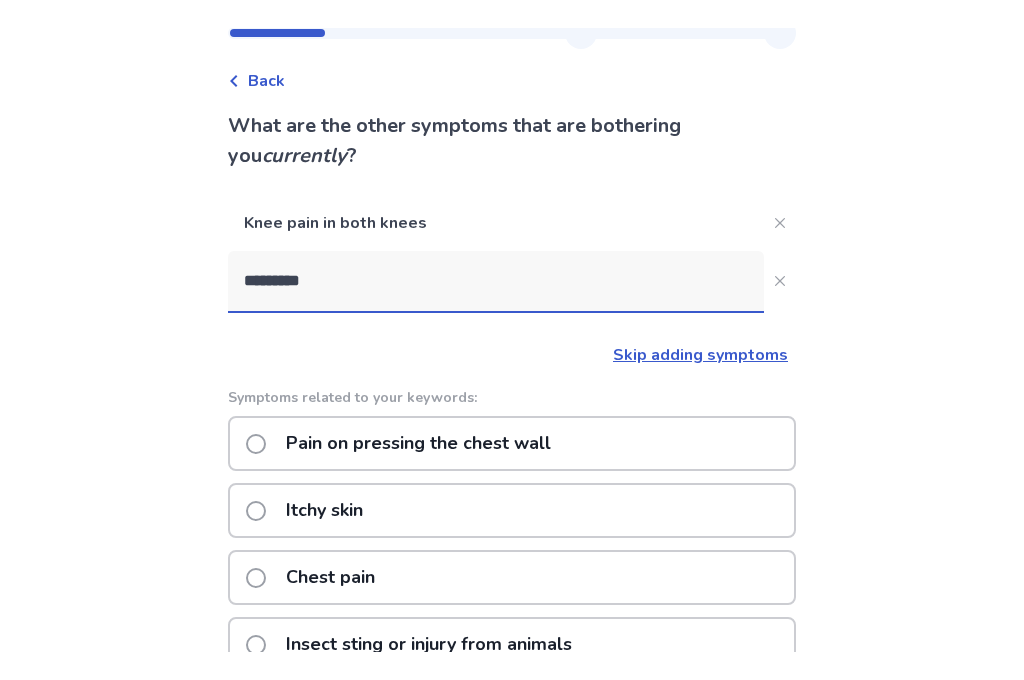 scroll, scrollTop: 0, scrollLeft: 0, axis: both 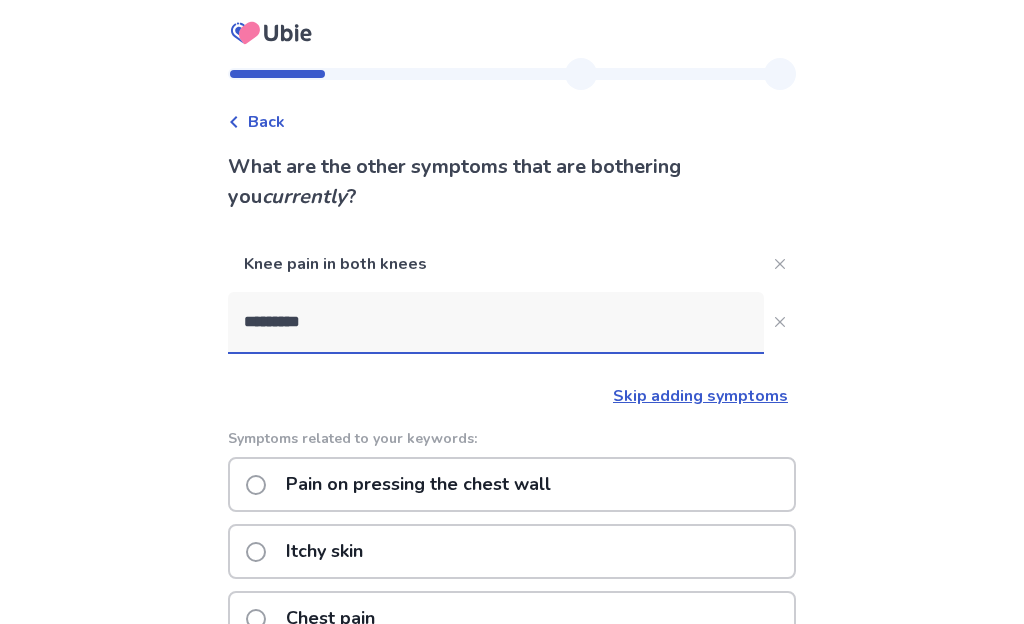 click on "*********" 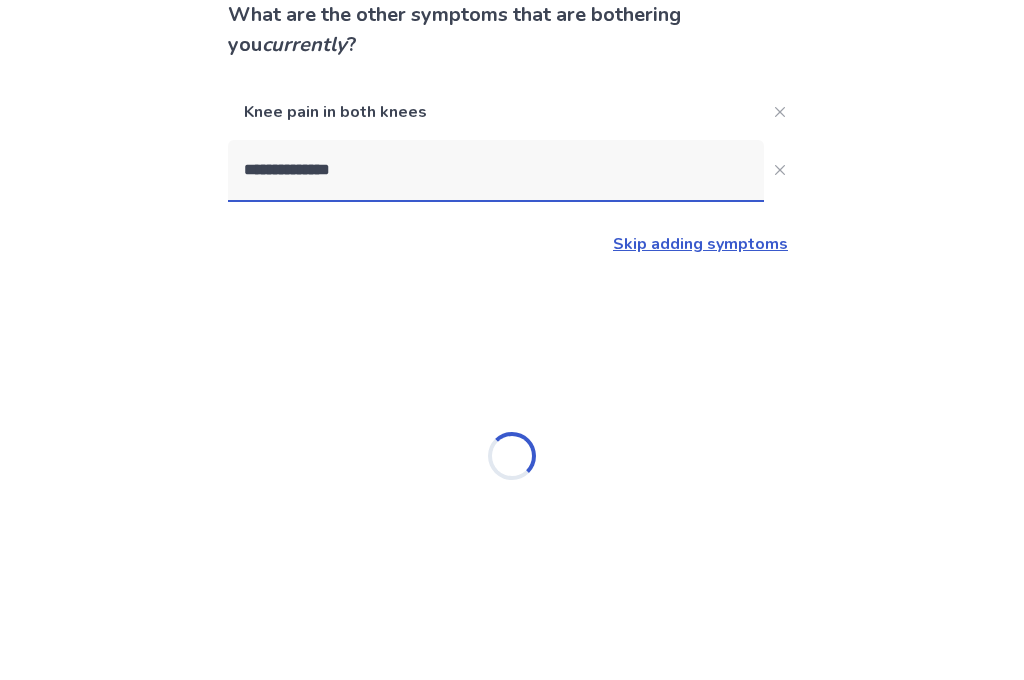 type on "**********" 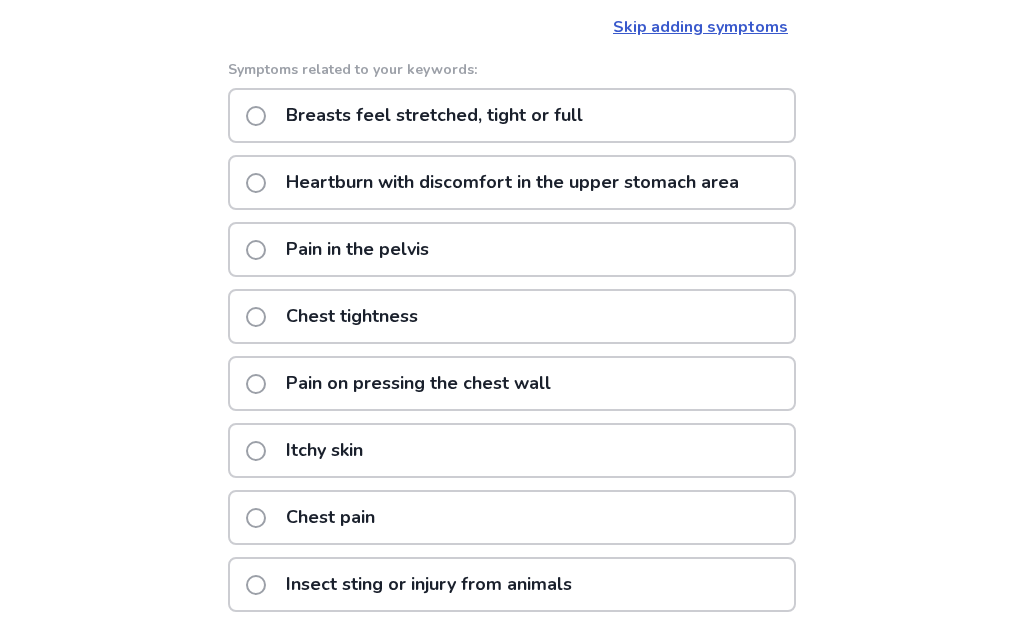 scroll, scrollTop: 328, scrollLeft: 0, axis: vertical 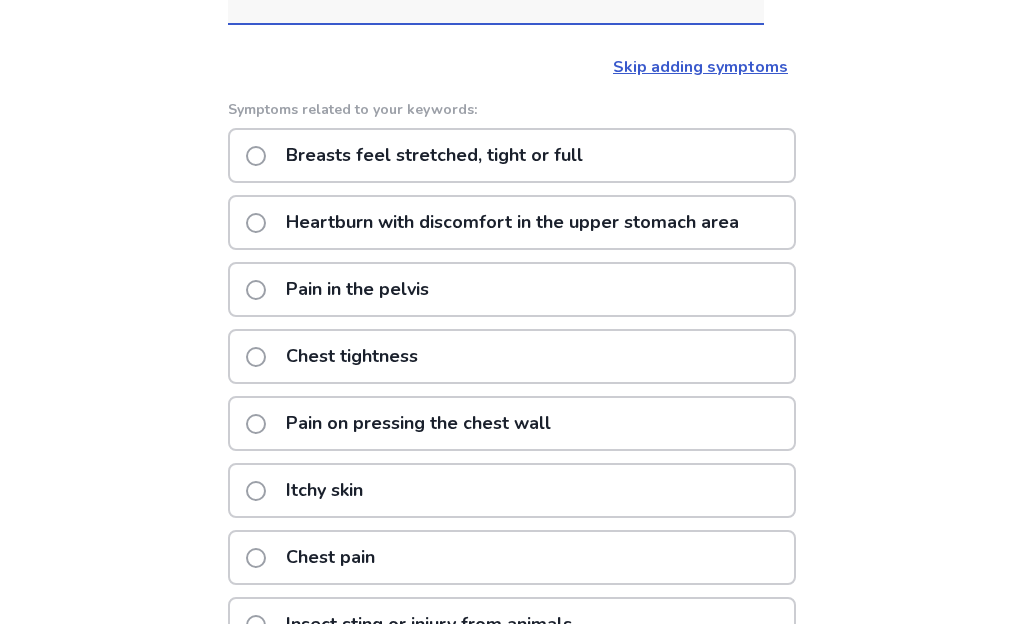 click 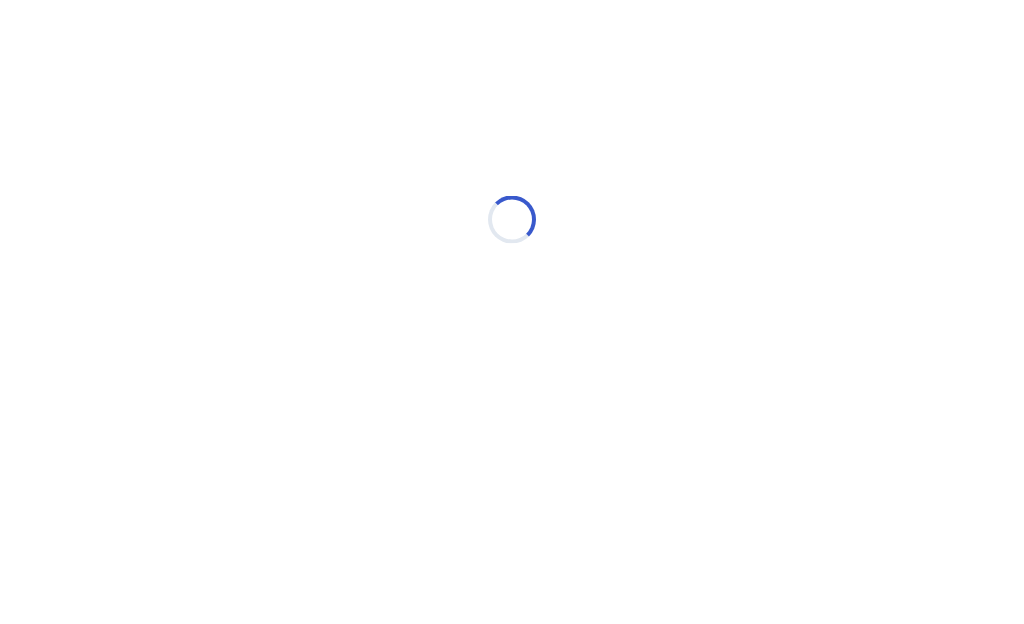scroll, scrollTop: 0, scrollLeft: 0, axis: both 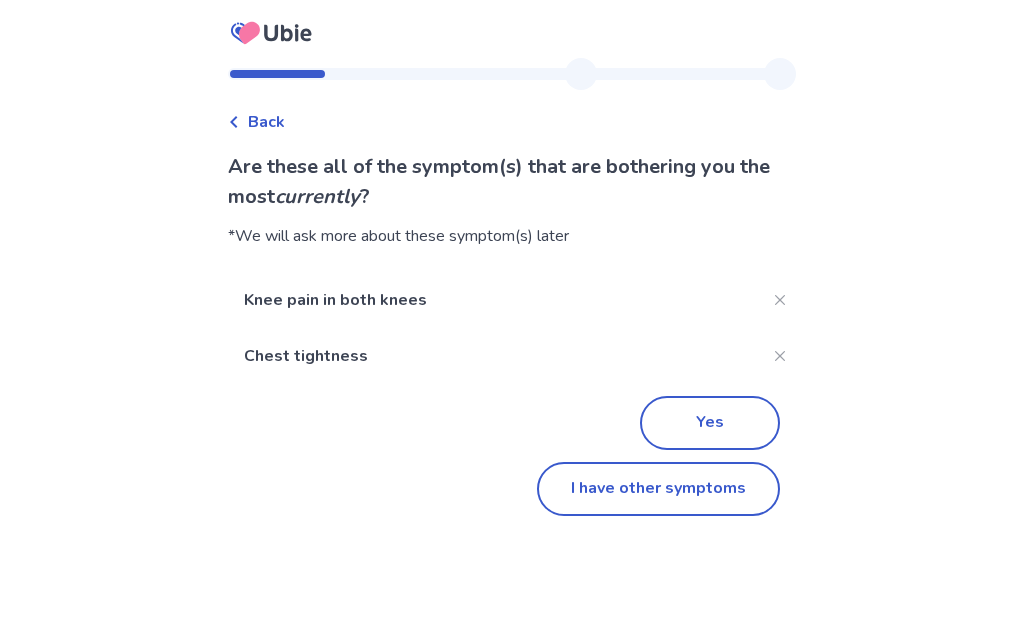 click on "Yes" 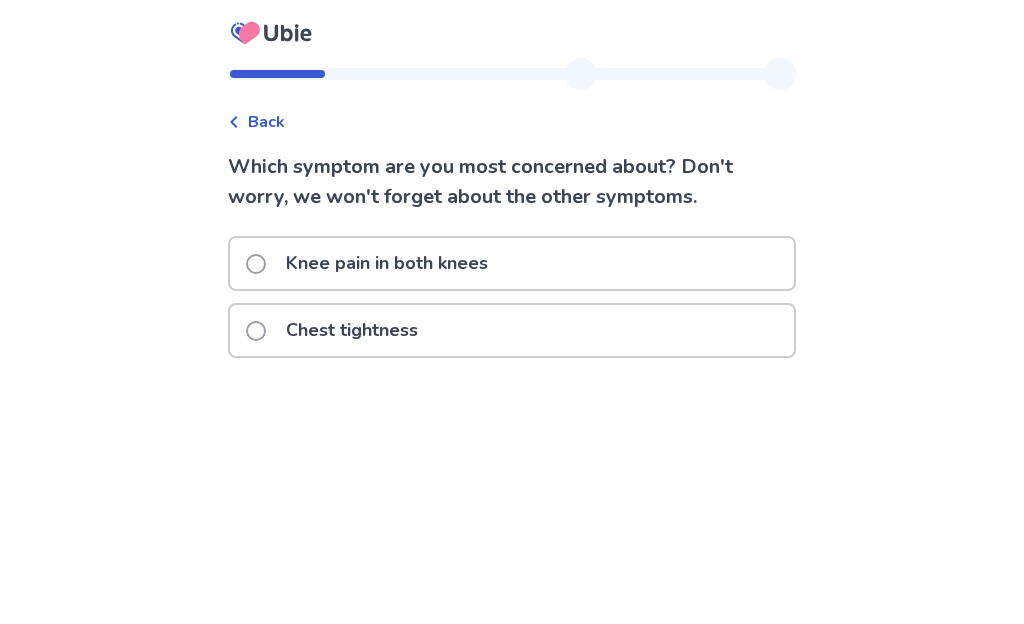 click 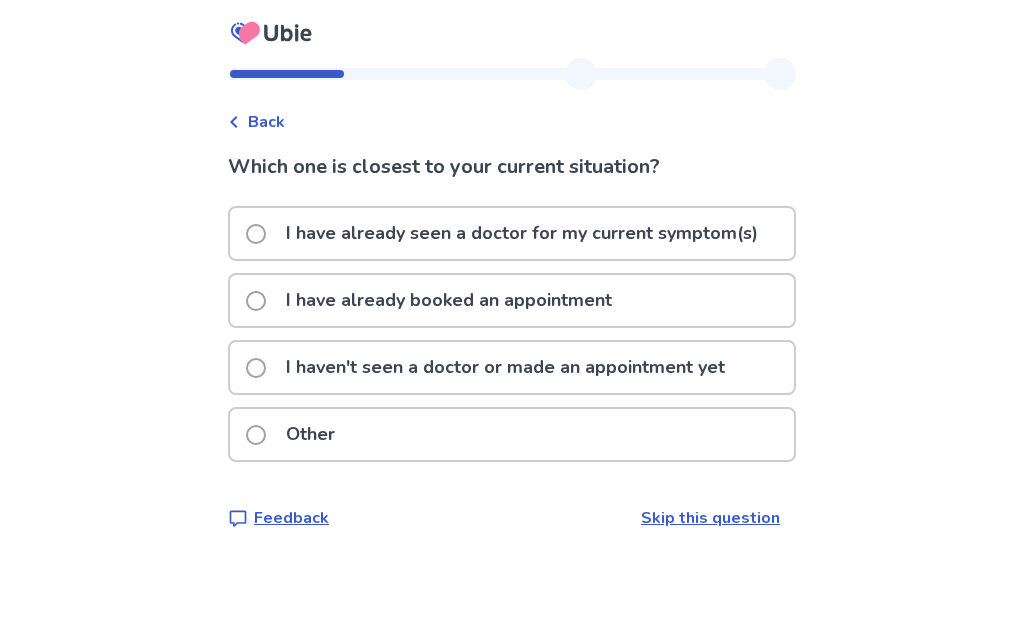 click at bounding box center (256, 368) 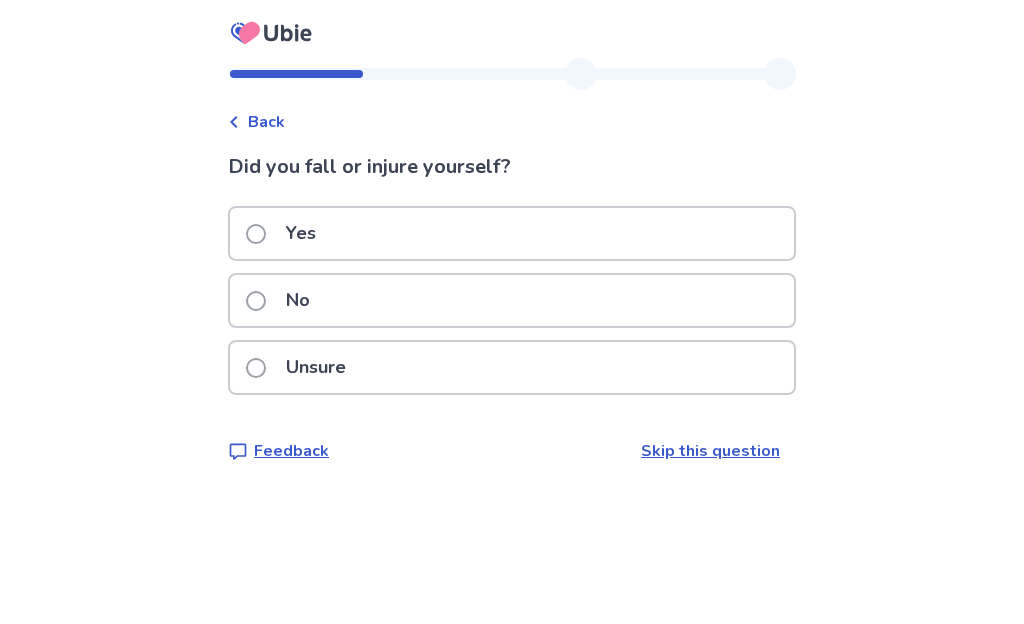 click at bounding box center [256, 301] 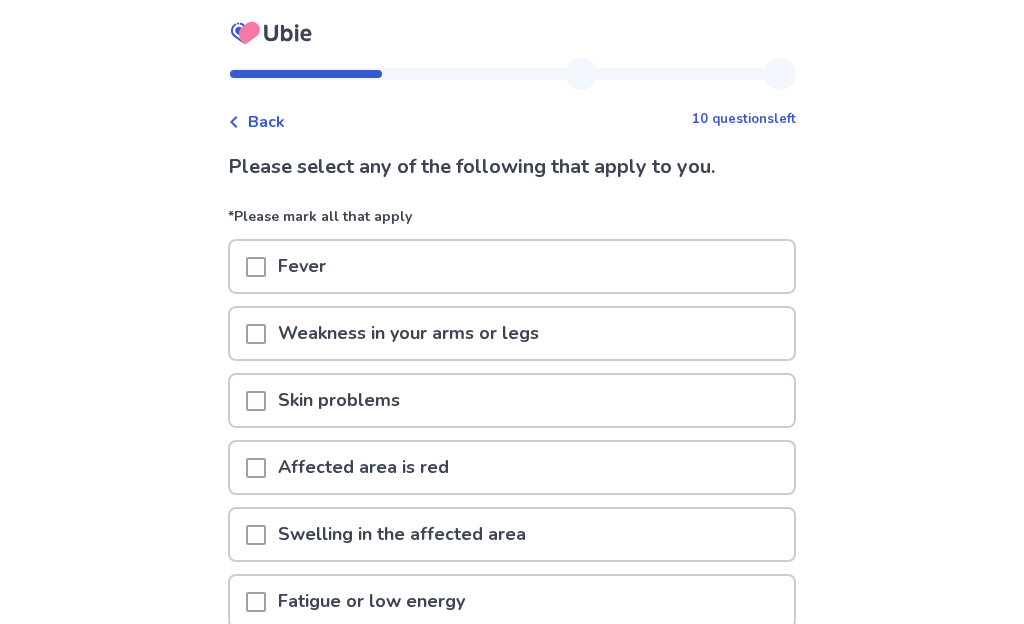 click at bounding box center (256, 334) 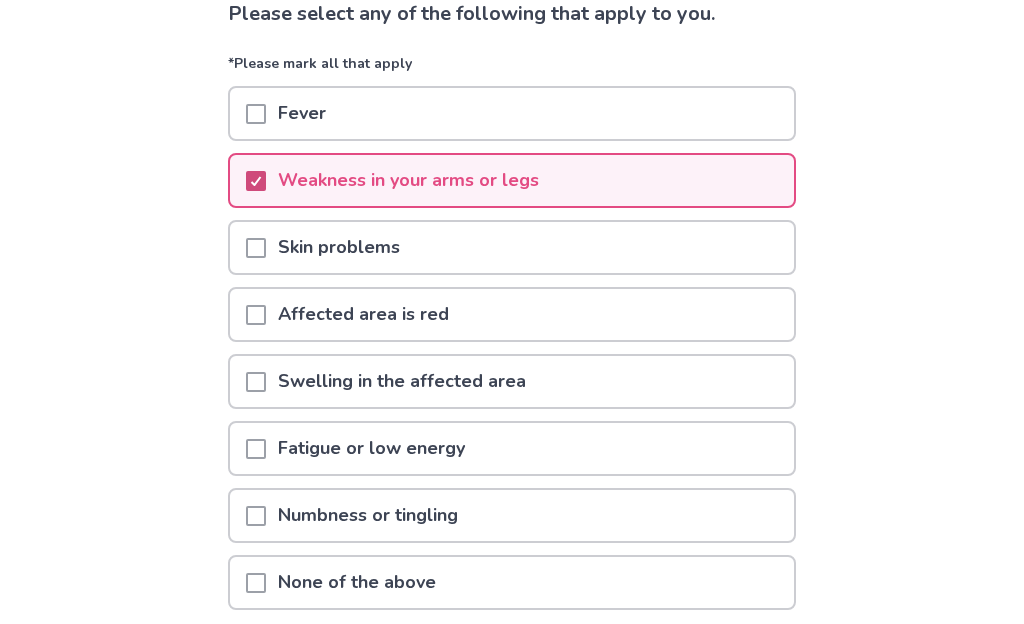 scroll, scrollTop: 166, scrollLeft: 0, axis: vertical 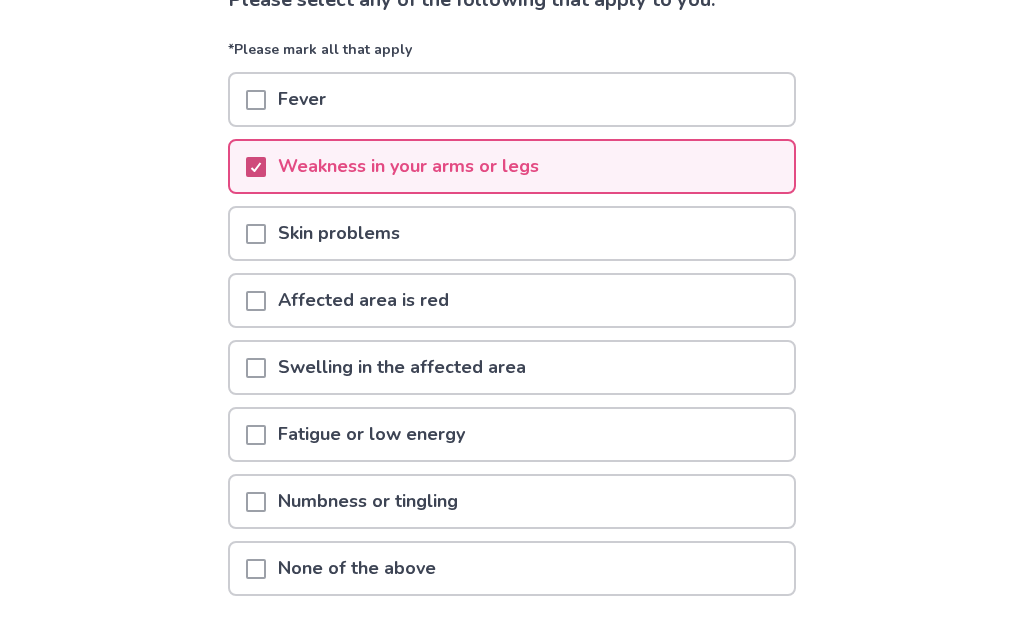 click at bounding box center [256, 436] 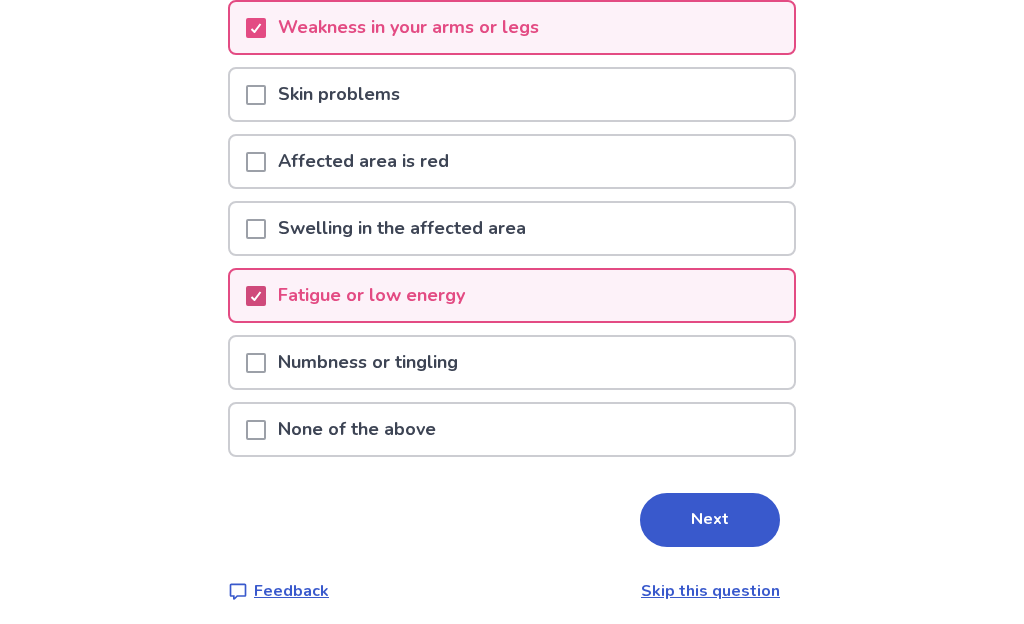 scroll, scrollTop: 317, scrollLeft: 0, axis: vertical 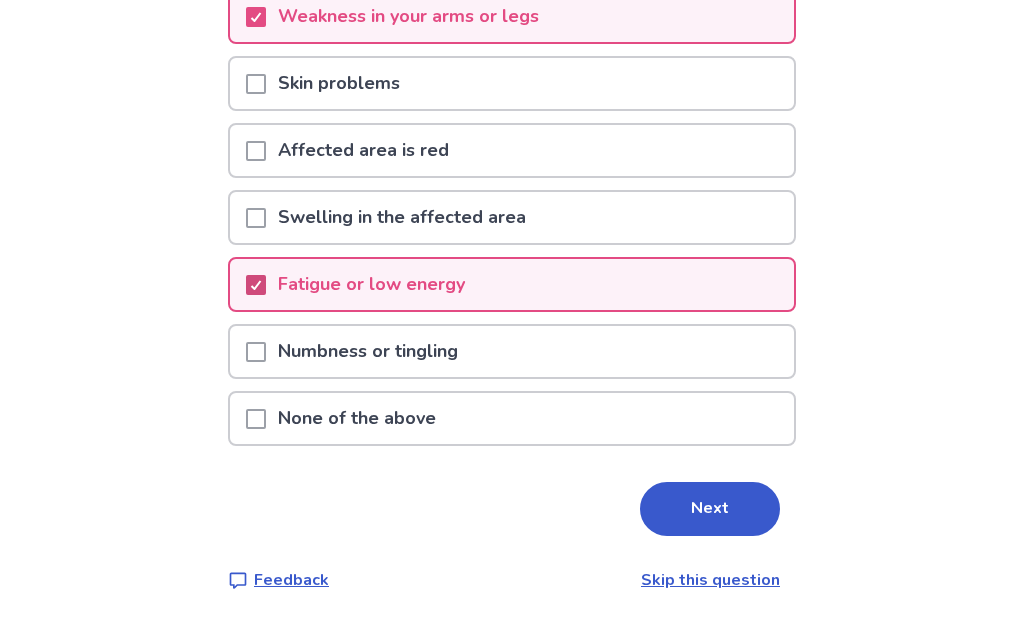 click on "Next" at bounding box center [710, 509] 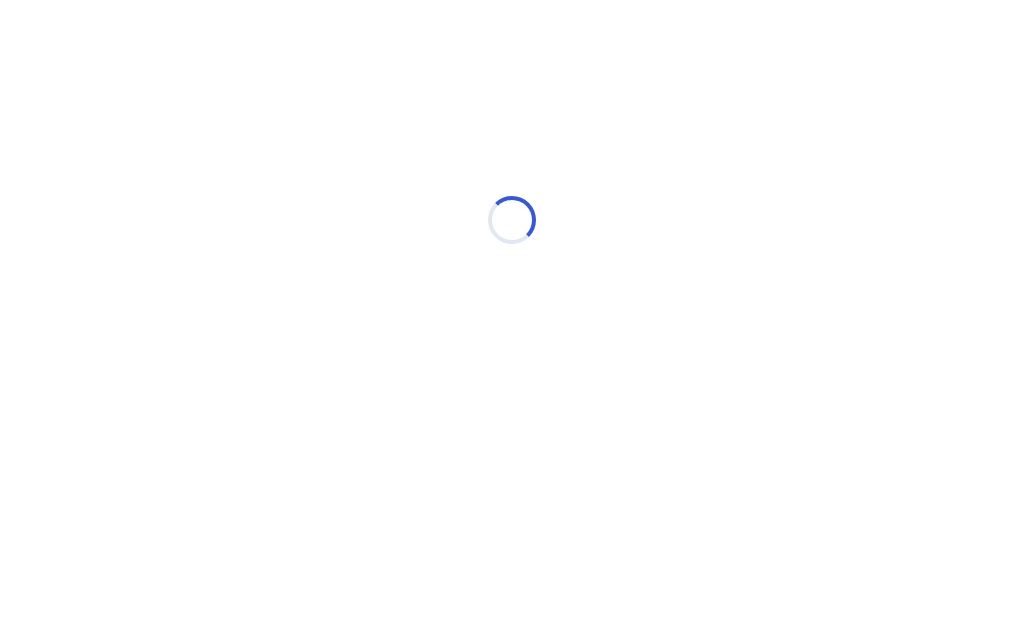 select on "*" 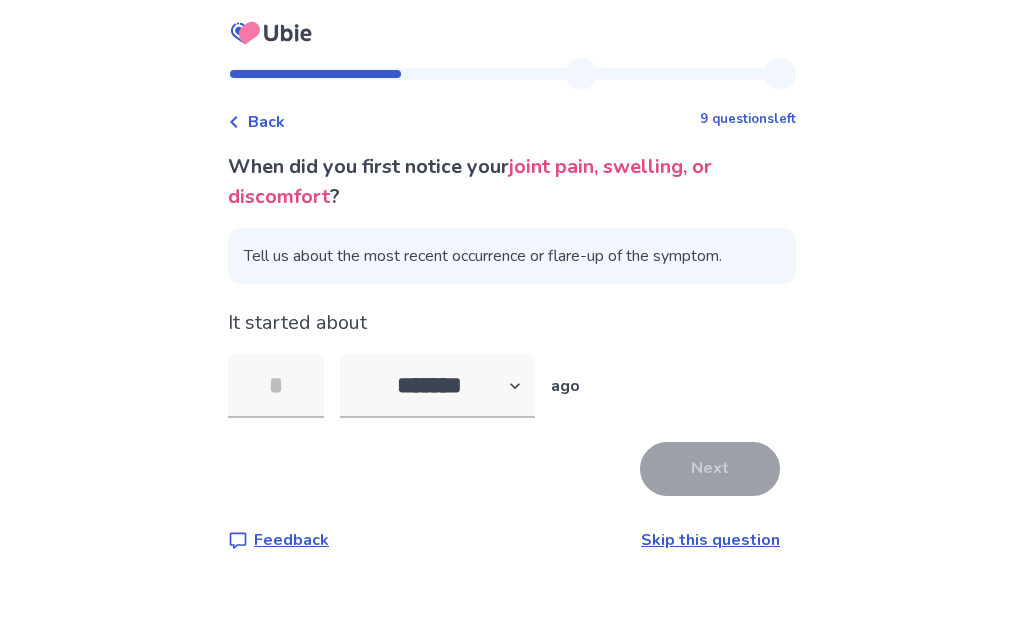 click at bounding box center (276, 386) 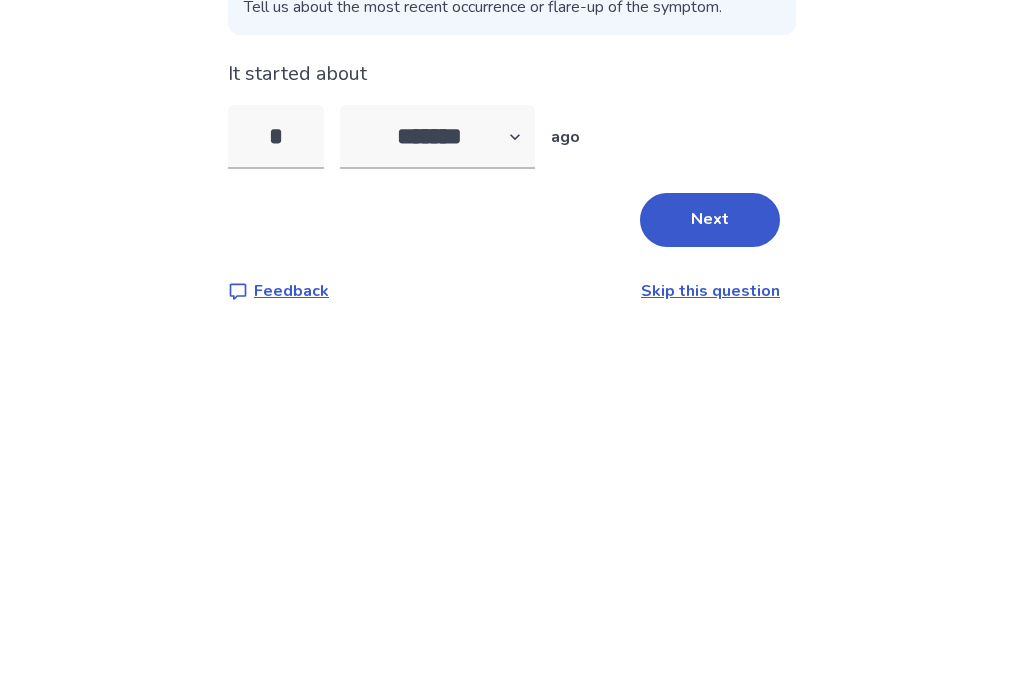 type on "*" 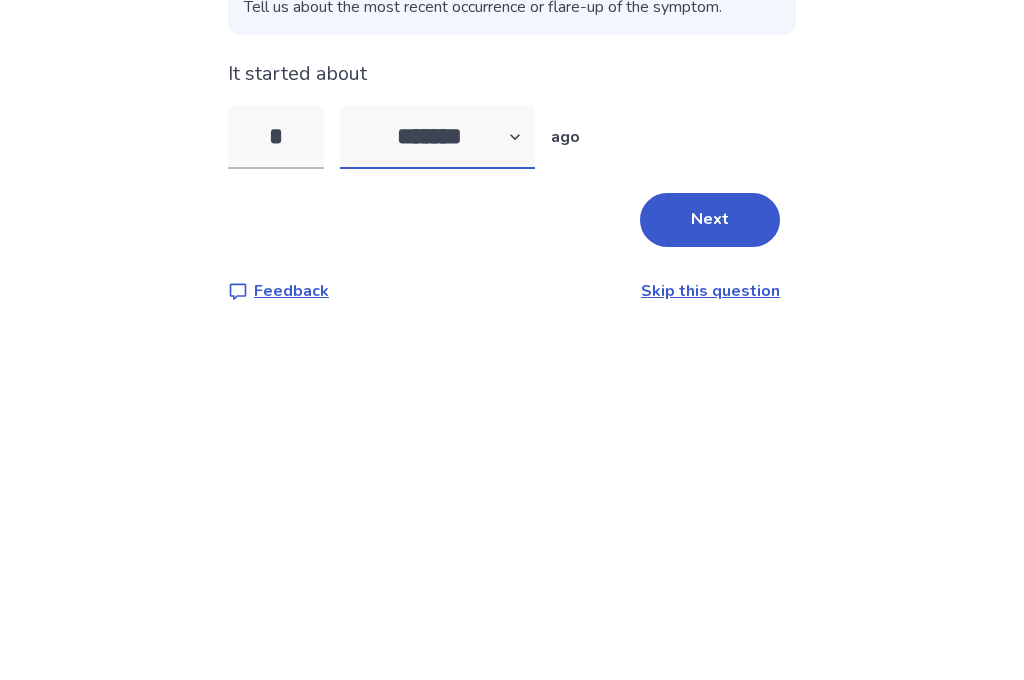 click on "******* ****** ******* ******** *******" at bounding box center [437, 386] 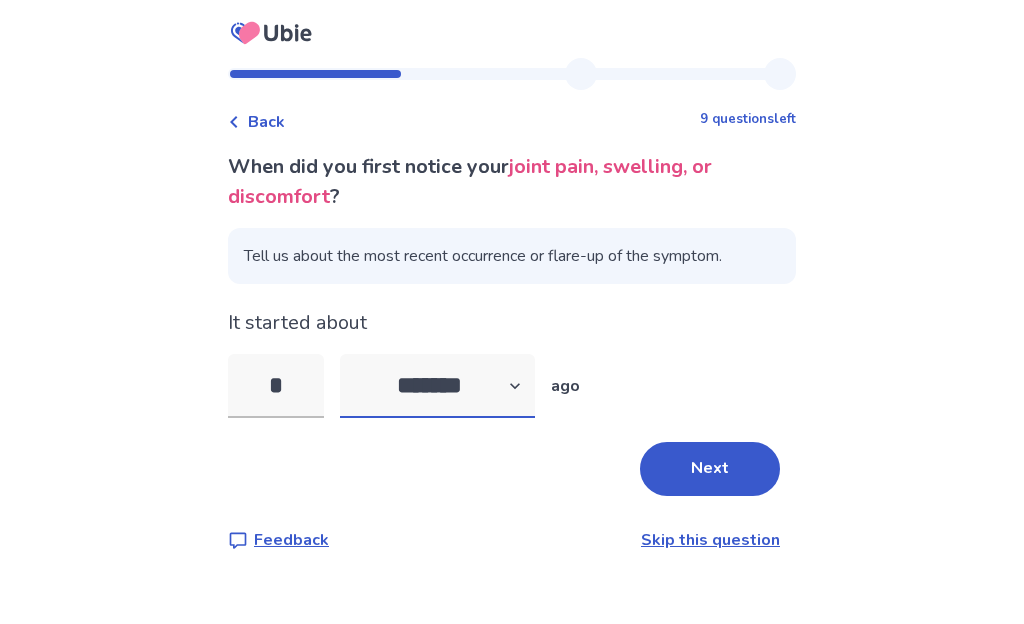 select on "*" 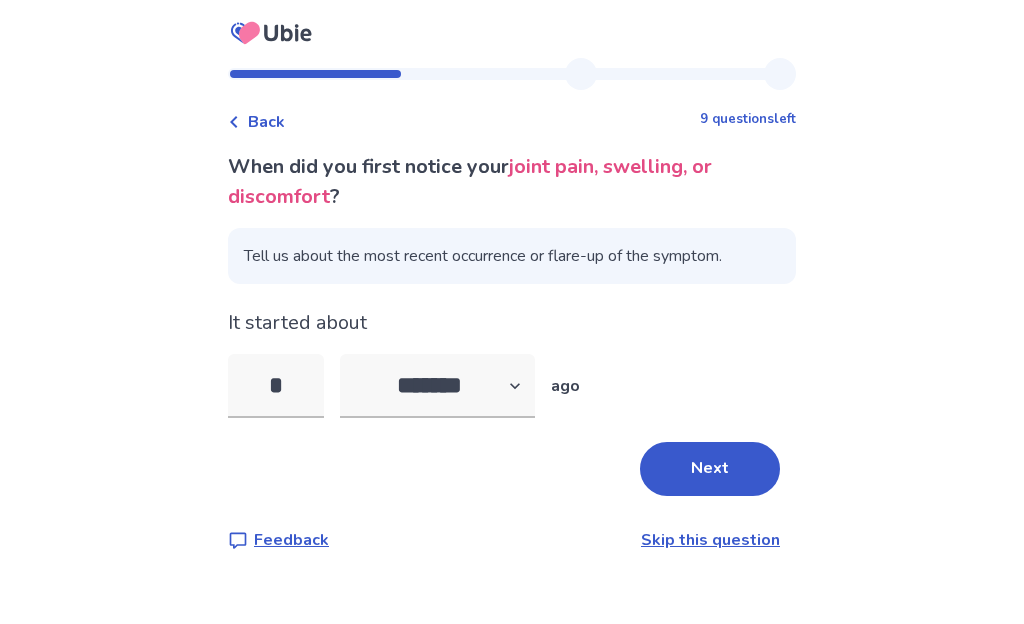 click on "Next" at bounding box center (710, 469) 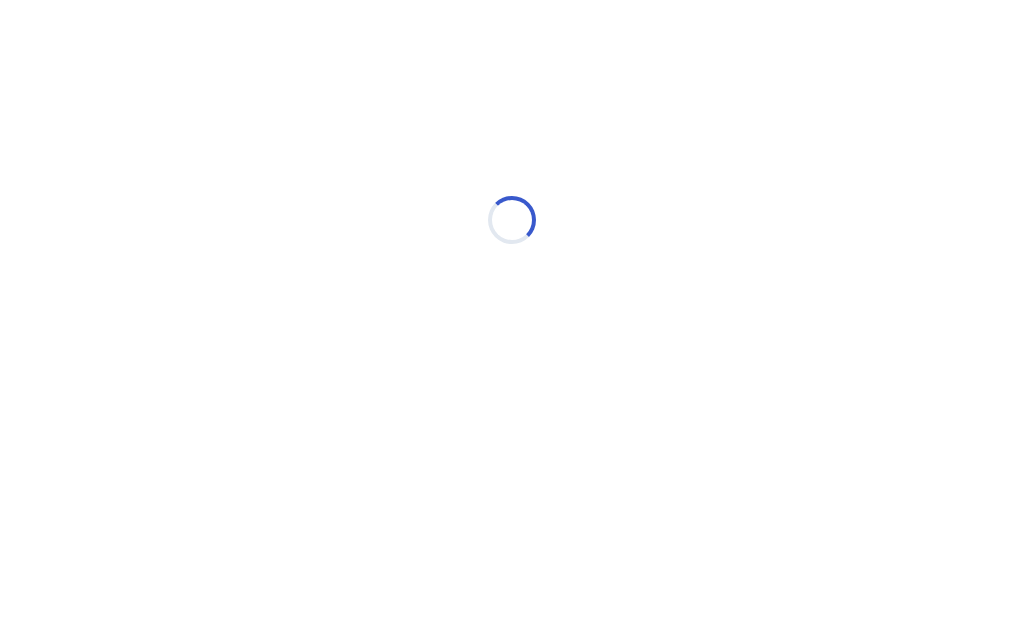 select on "*" 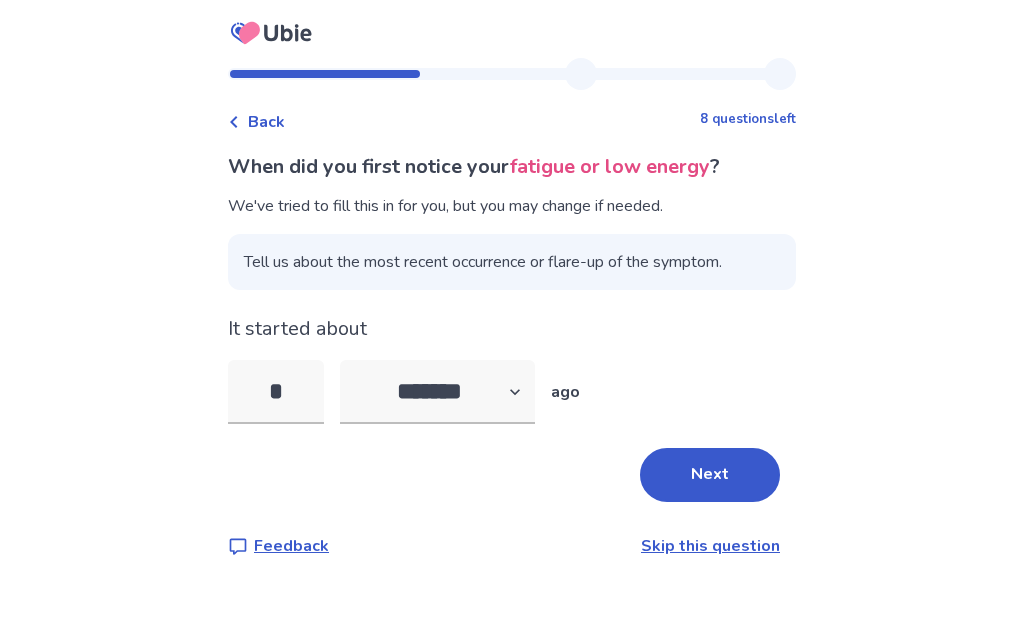 click on "*" at bounding box center (276, 392) 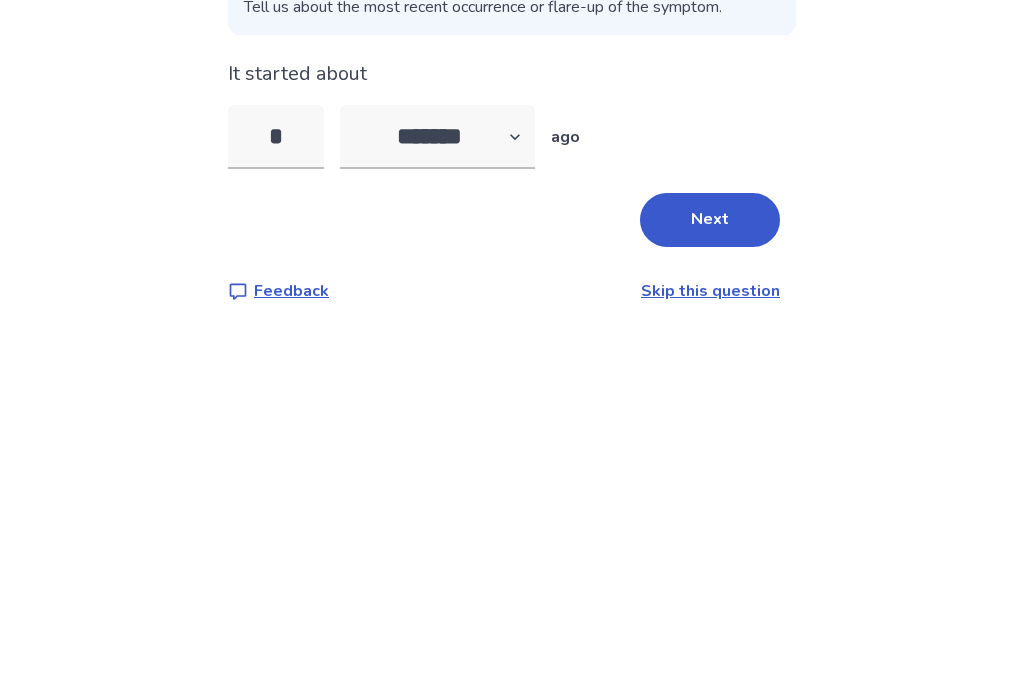 type on "*" 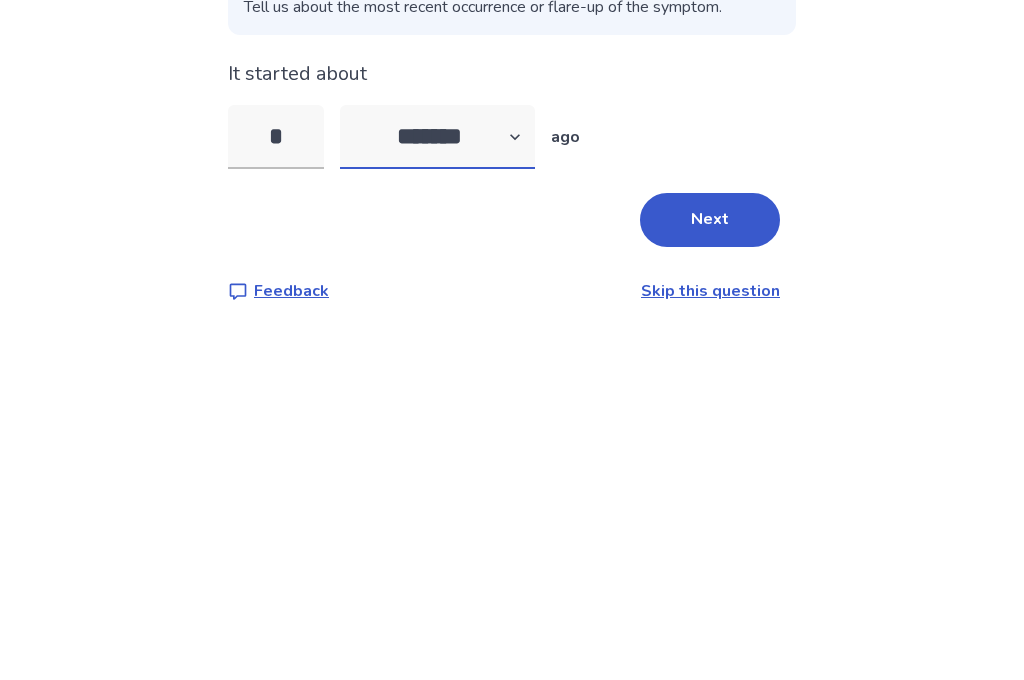 click on "******* ****** ******* ******** *******" at bounding box center [437, 392] 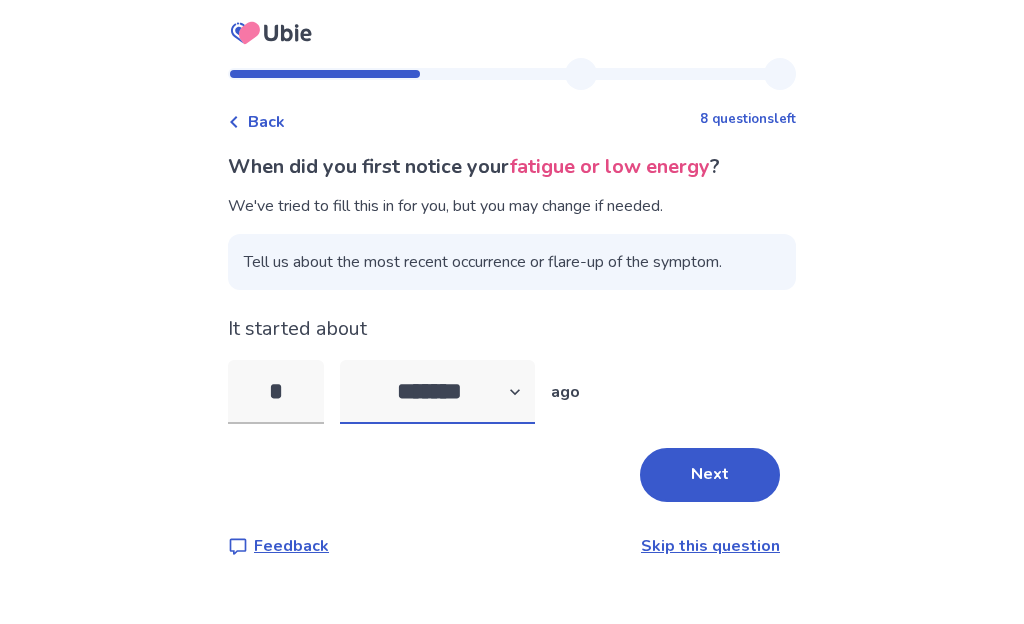 select on "*" 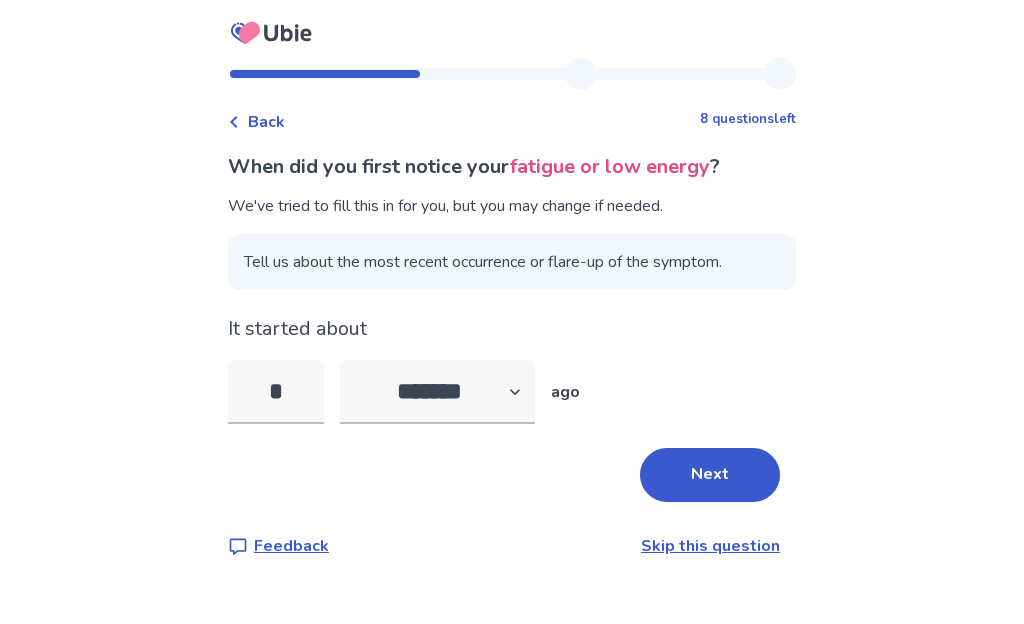click on "Next" at bounding box center (710, 475) 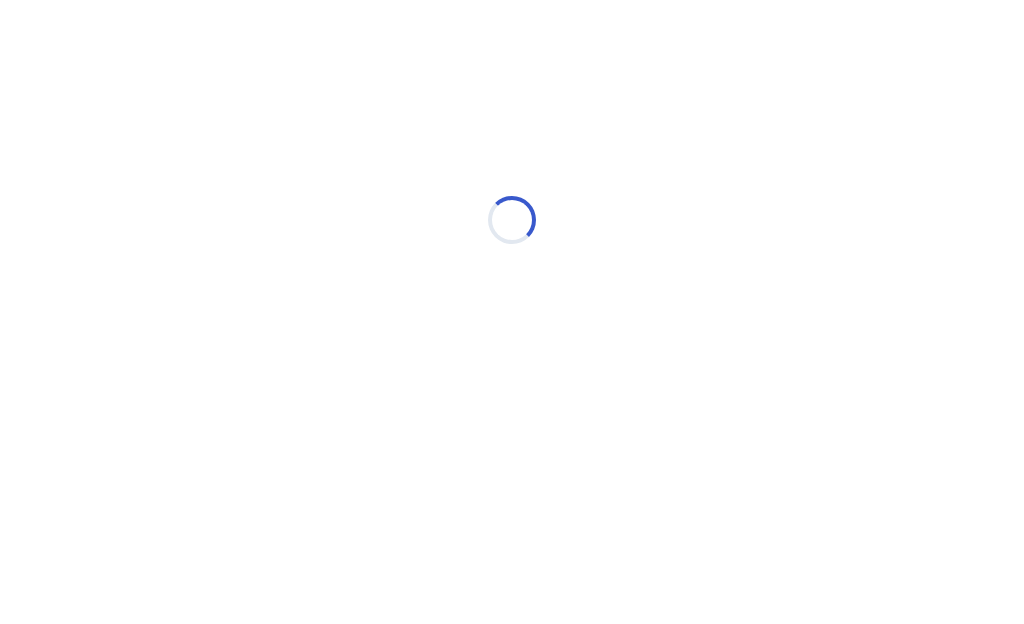 select on "*" 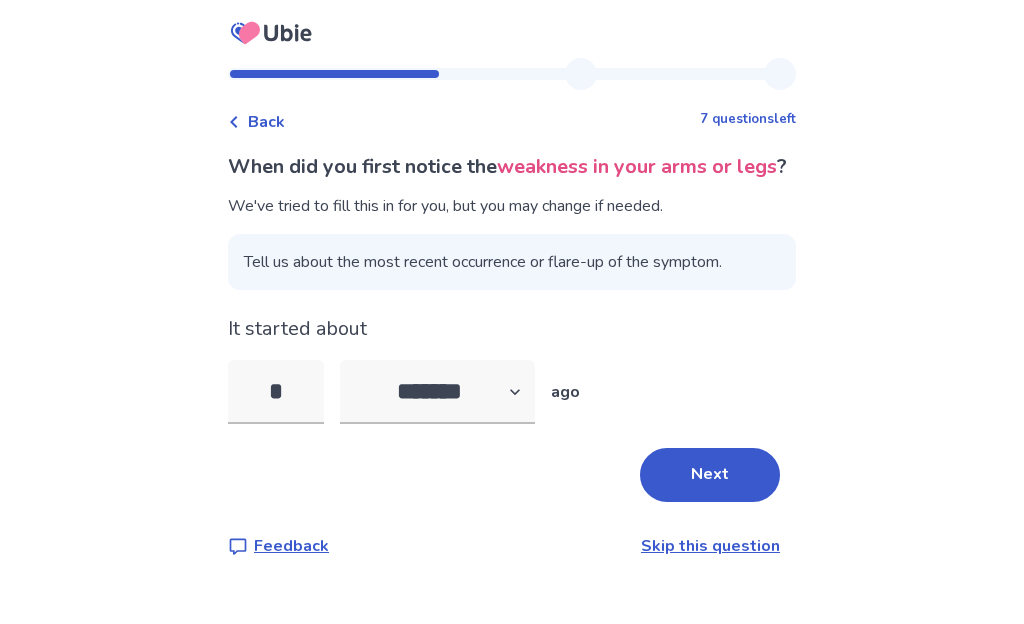 click on "*" at bounding box center (276, 392) 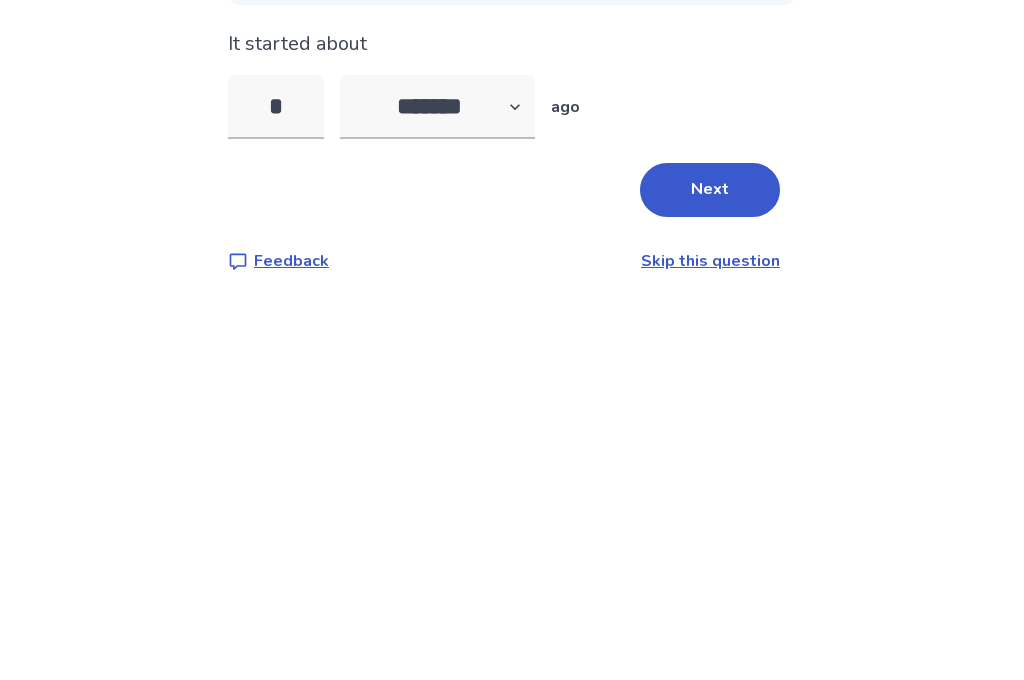 type on "*" 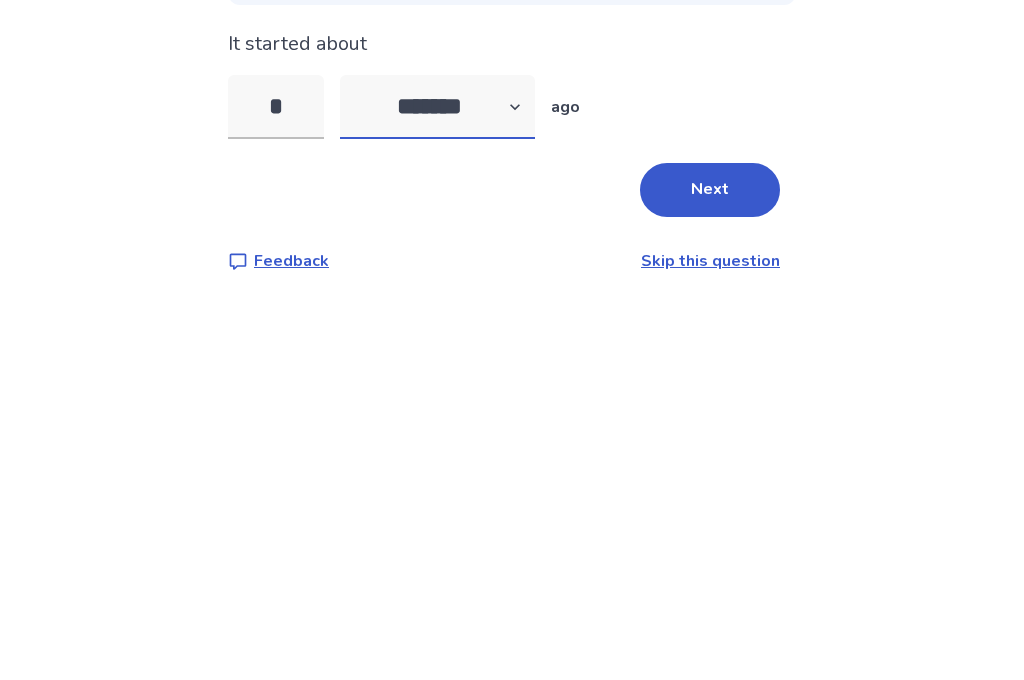 click on "******* ****** ******* ******** *******" at bounding box center [437, 392] 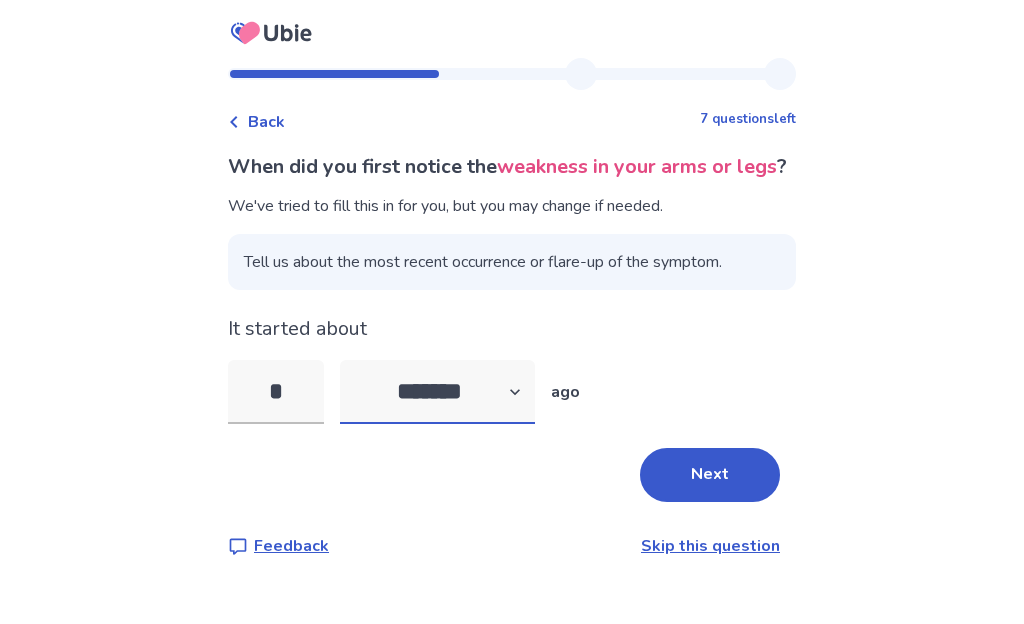 select on "*" 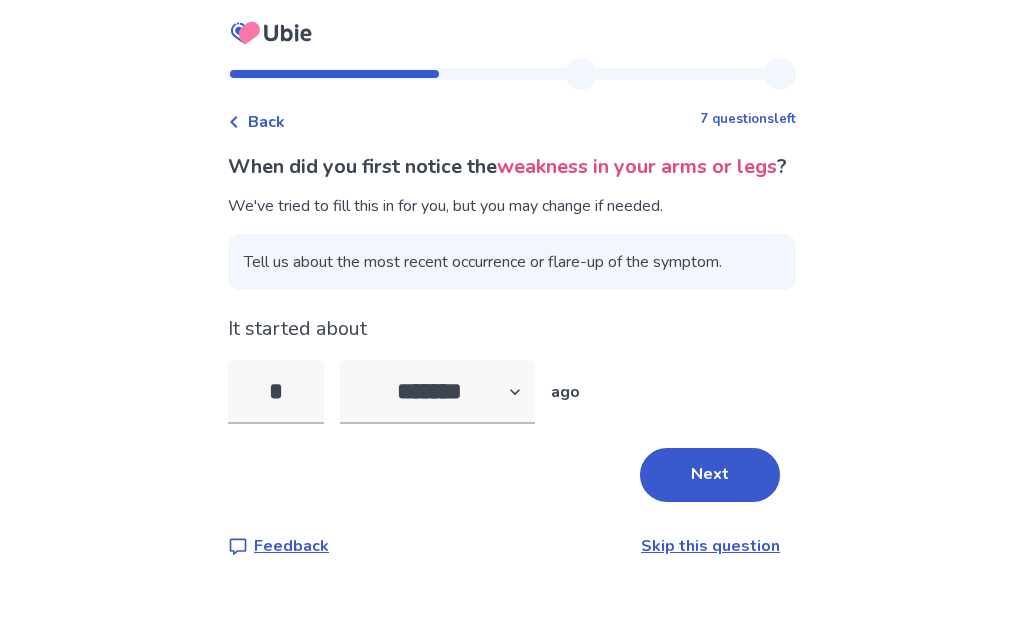 click on "Next" at bounding box center (710, 475) 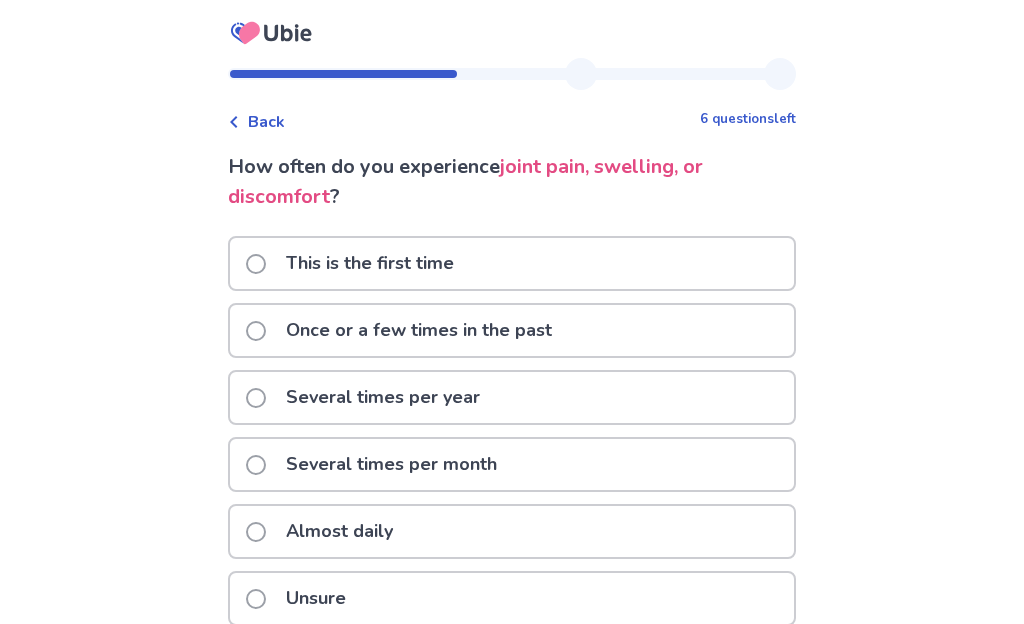 click at bounding box center [256, 532] 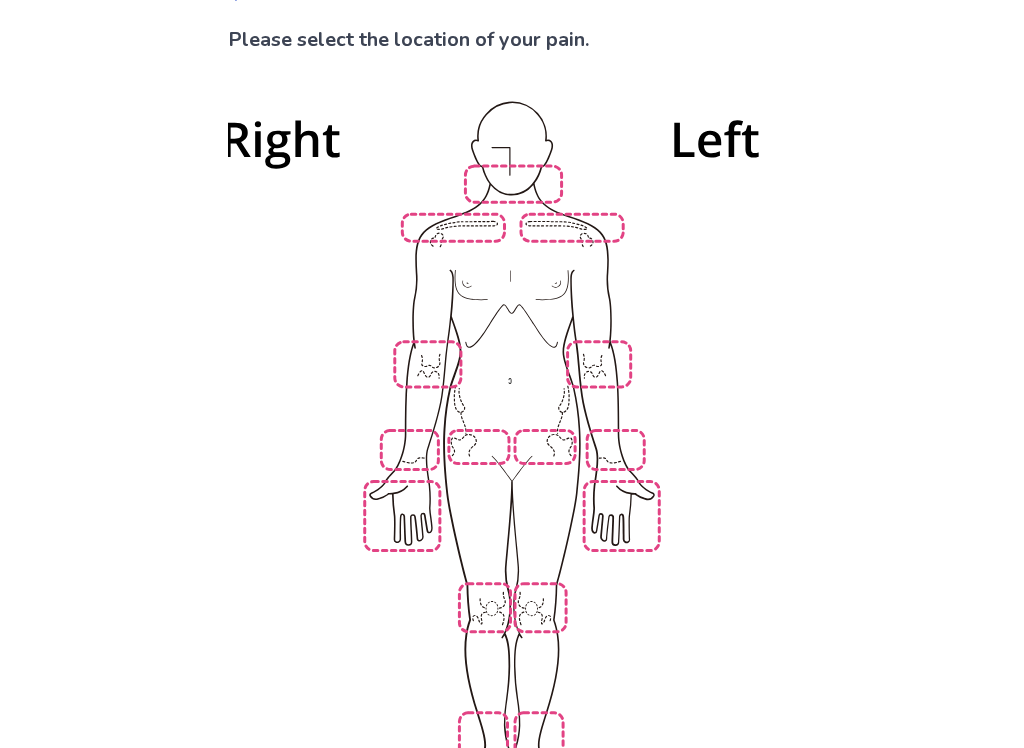 scroll, scrollTop: 197, scrollLeft: 0, axis: vertical 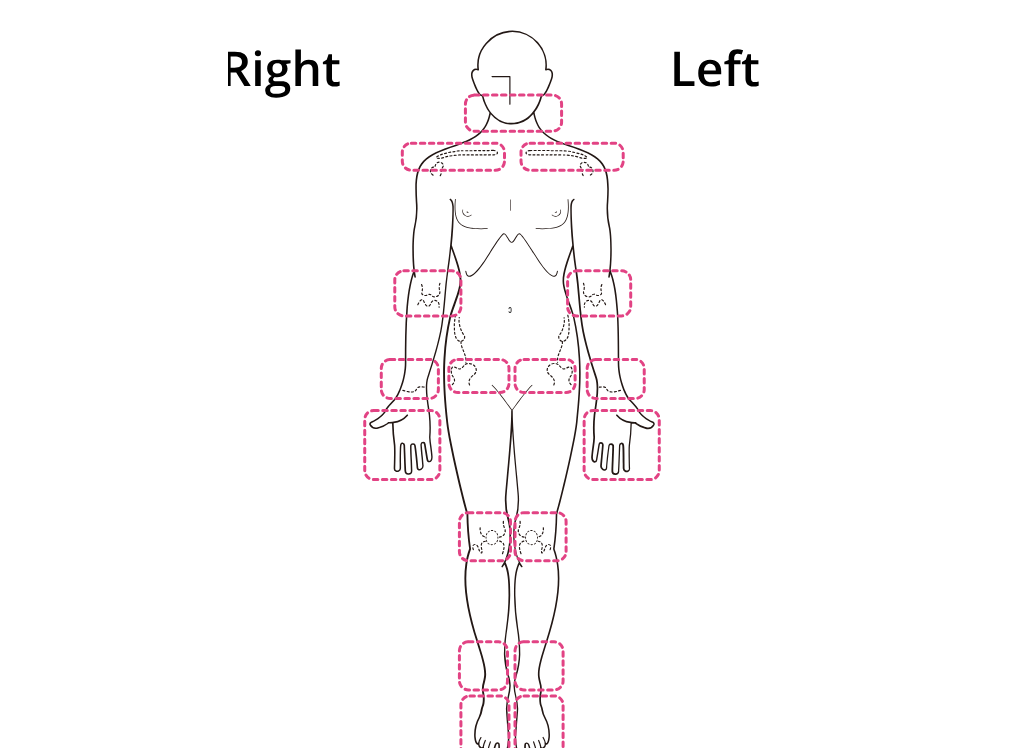 click at bounding box center (512, 393) 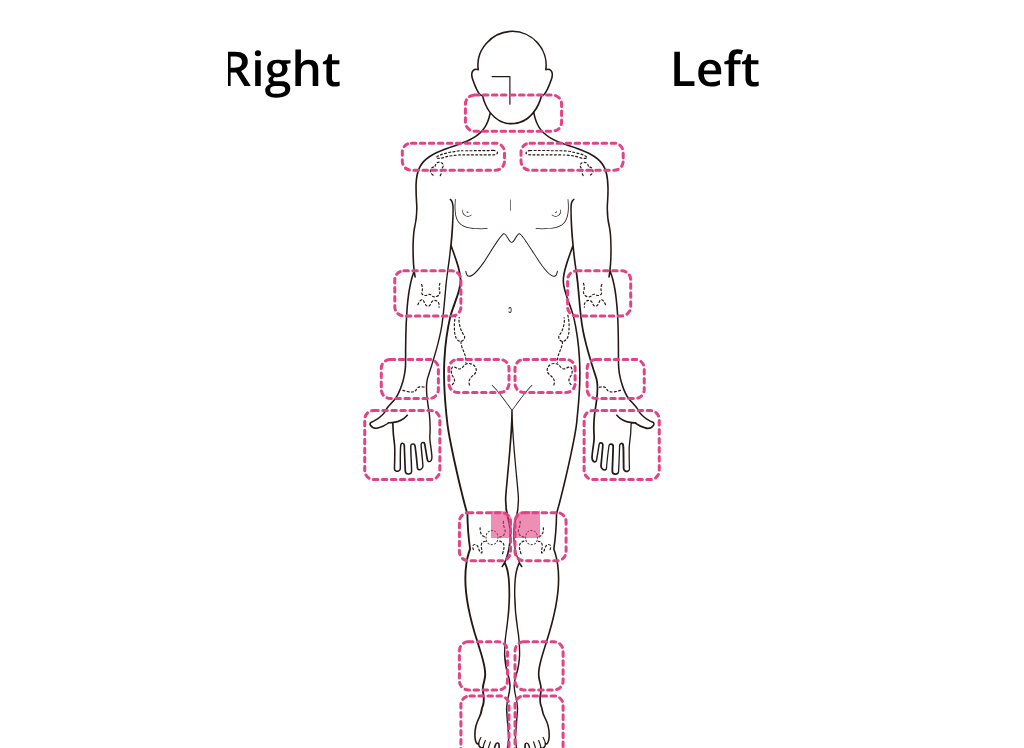 scroll, scrollTop: 198, scrollLeft: 0, axis: vertical 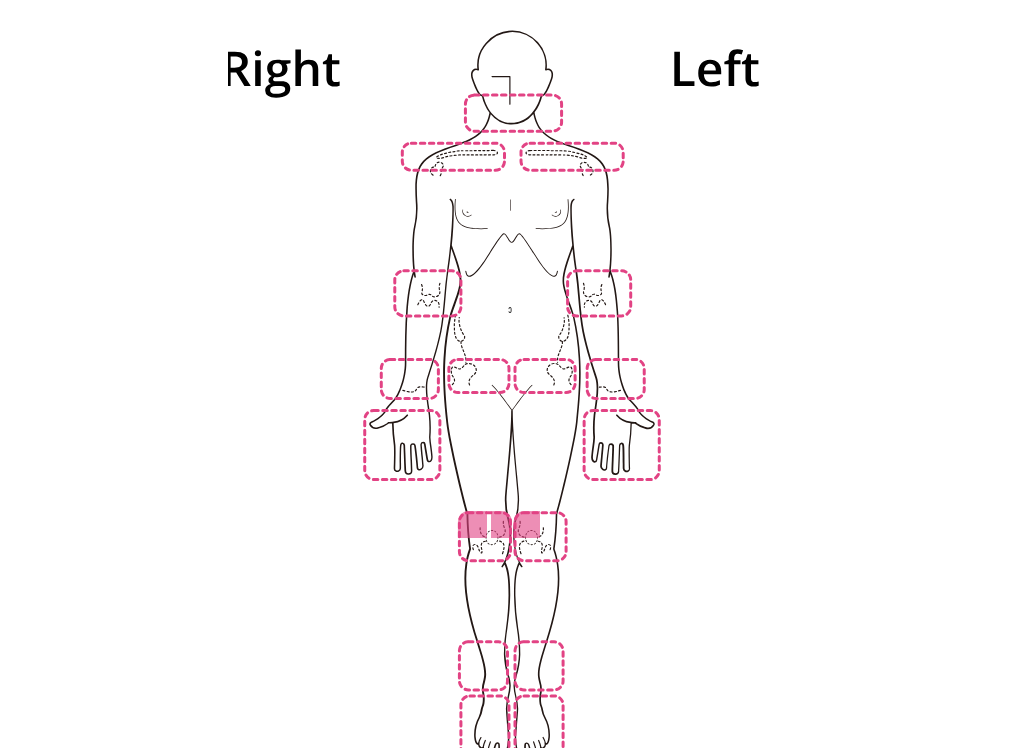 click at bounding box center (512, 392) 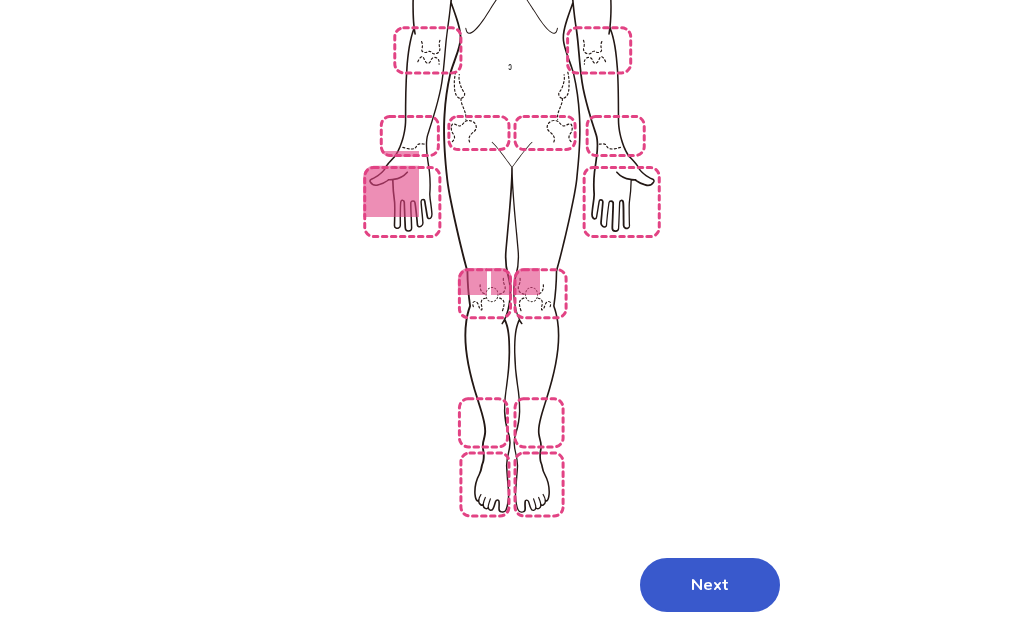 scroll, scrollTop: 468, scrollLeft: 0, axis: vertical 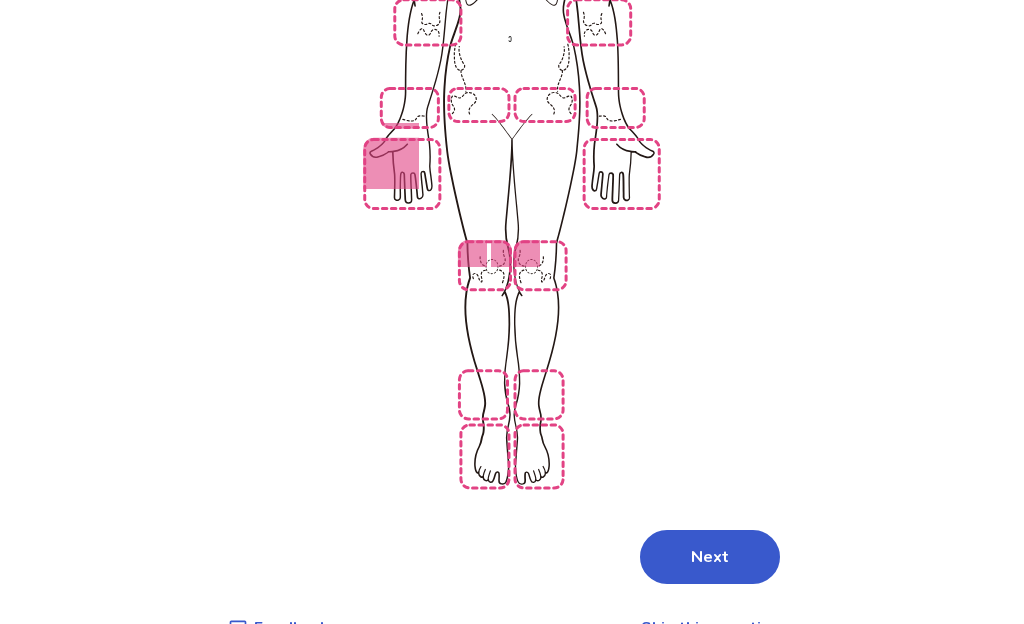 click on "Next" at bounding box center [710, 558] 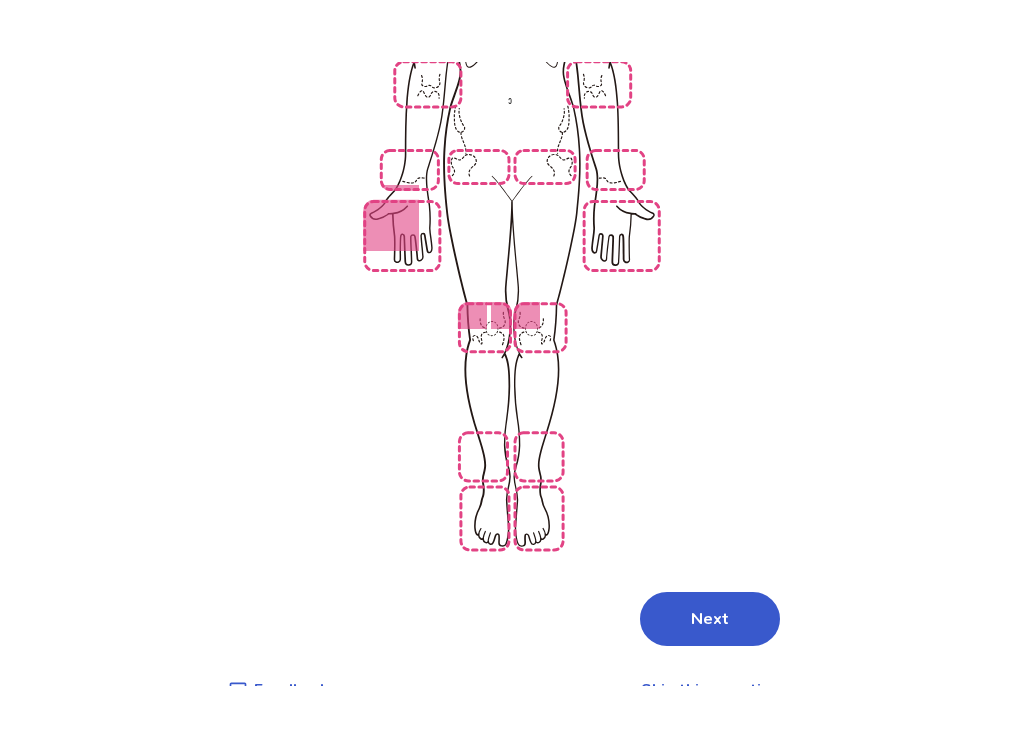 scroll, scrollTop: 0, scrollLeft: 0, axis: both 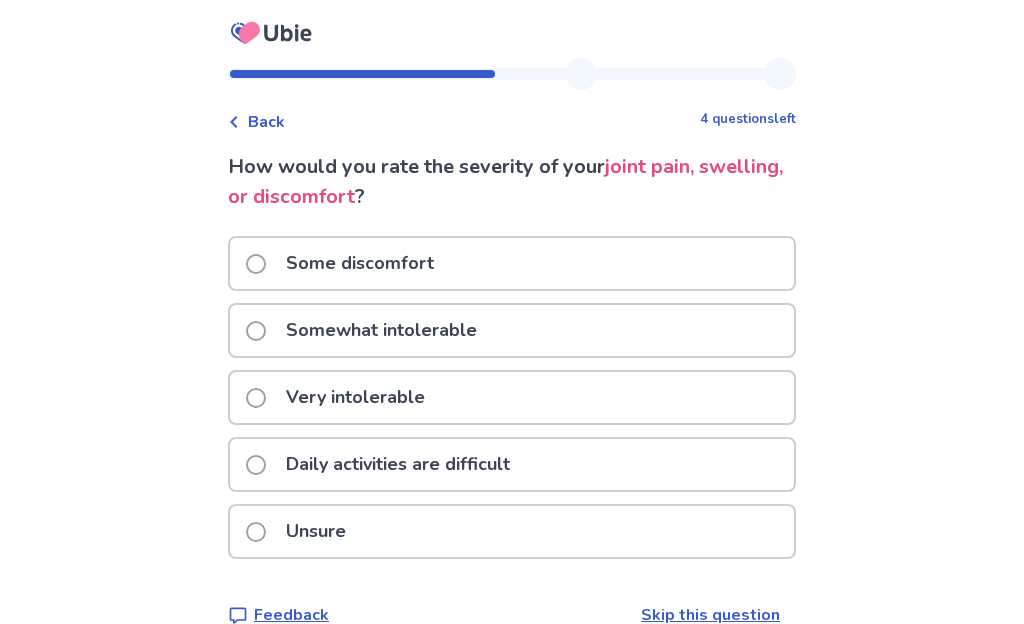 click at bounding box center (256, 264) 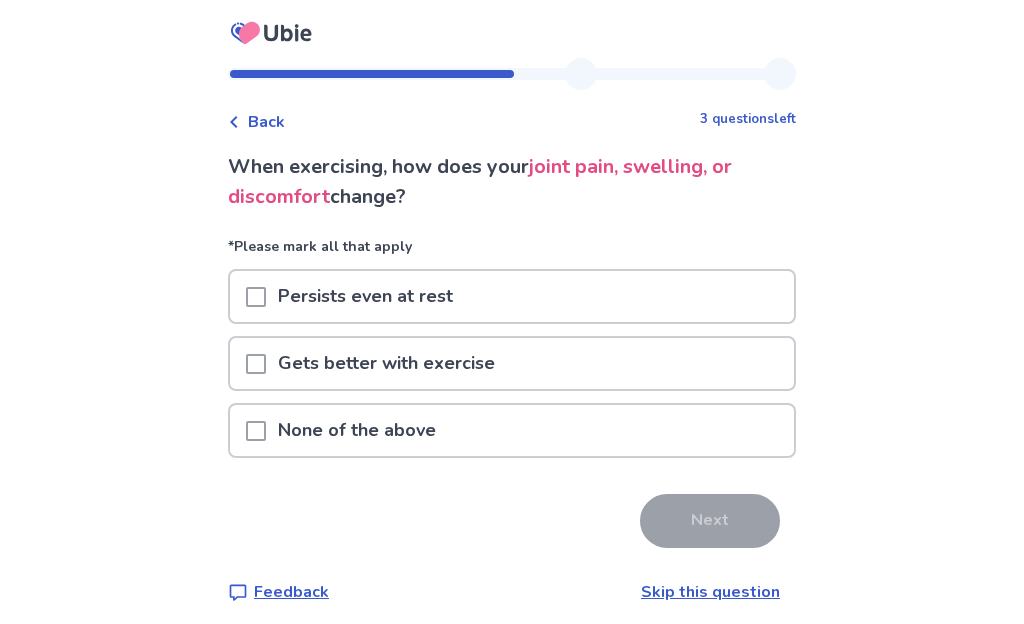 click at bounding box center (256, 297) 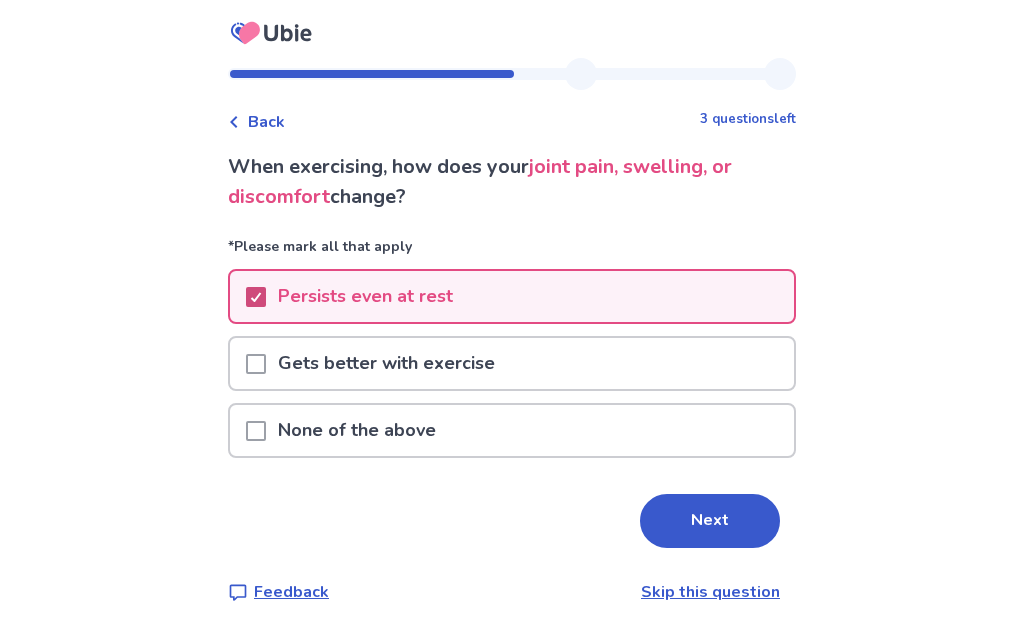 click on "Next" at bounding box center (710, 521) 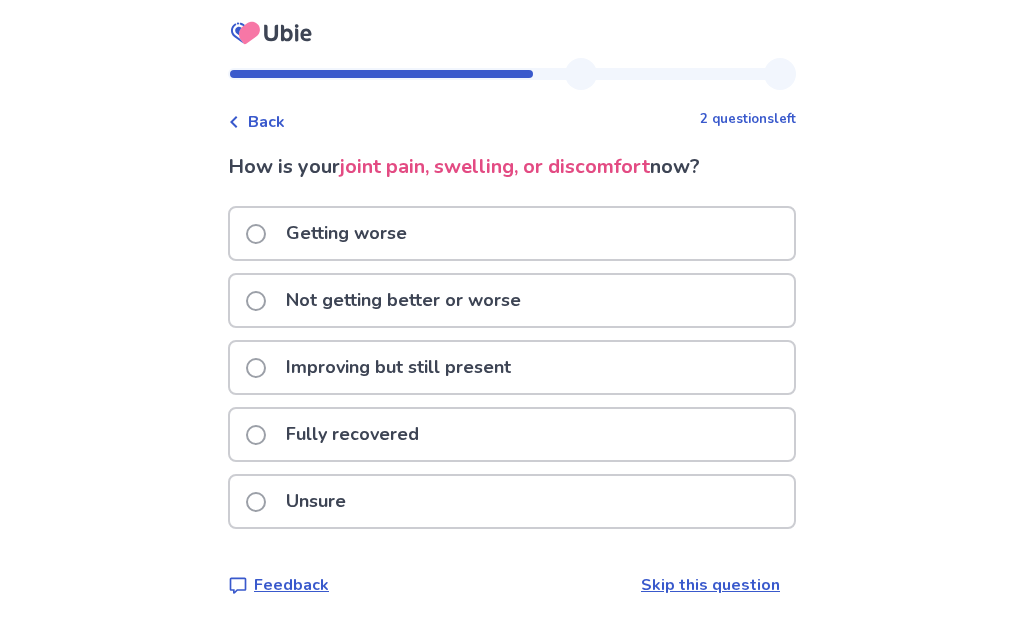 click at bounding box center (256, 301) 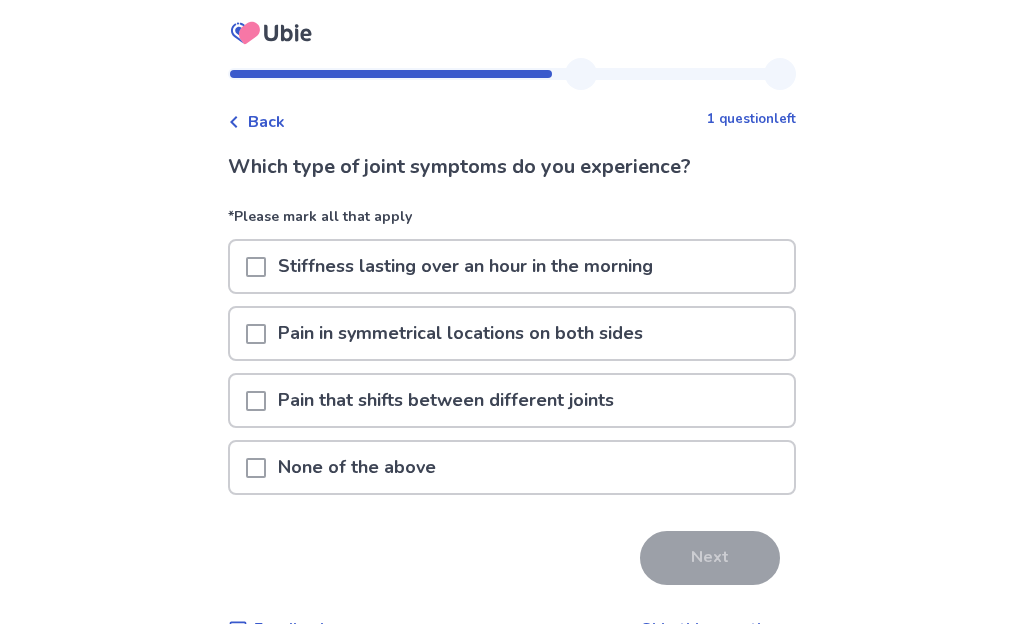 click at bounding box center (256, 468) 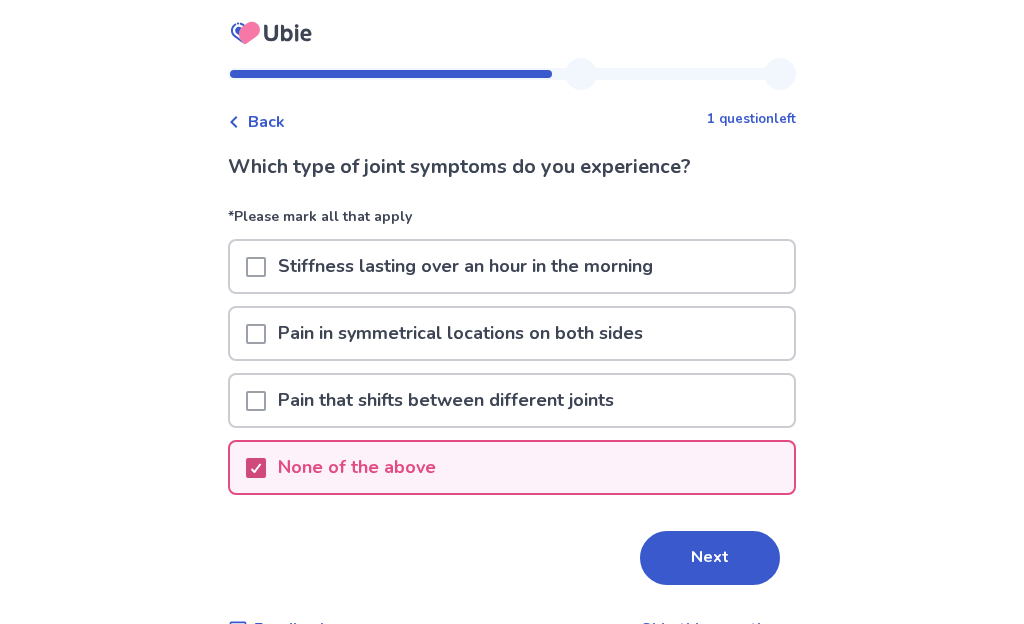click on "Next" at bounding box center [710, 558] 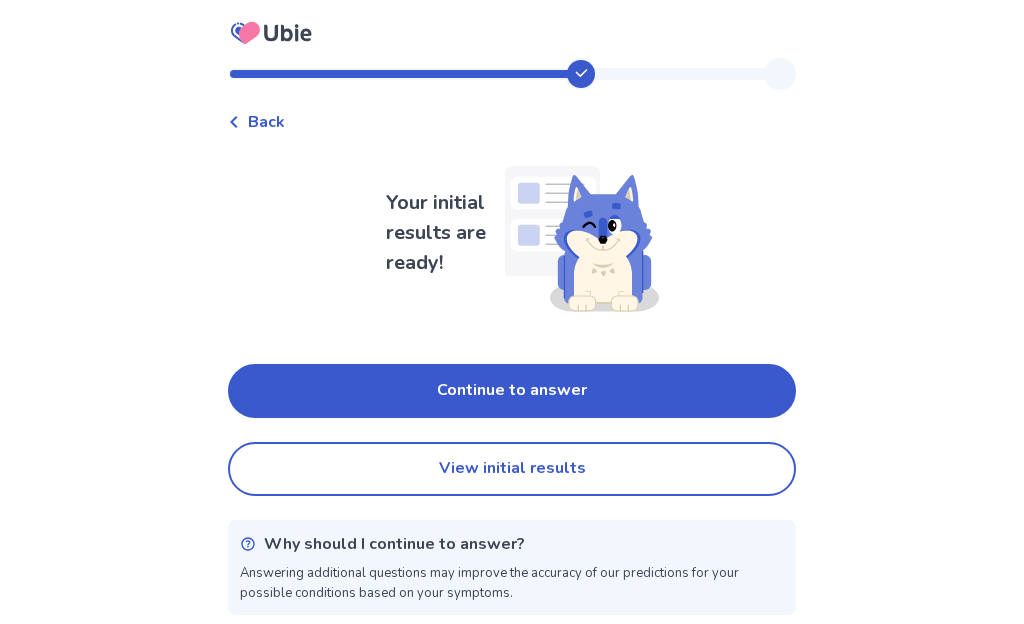 click on "Continue to answer" at bounding box center (512, 391) 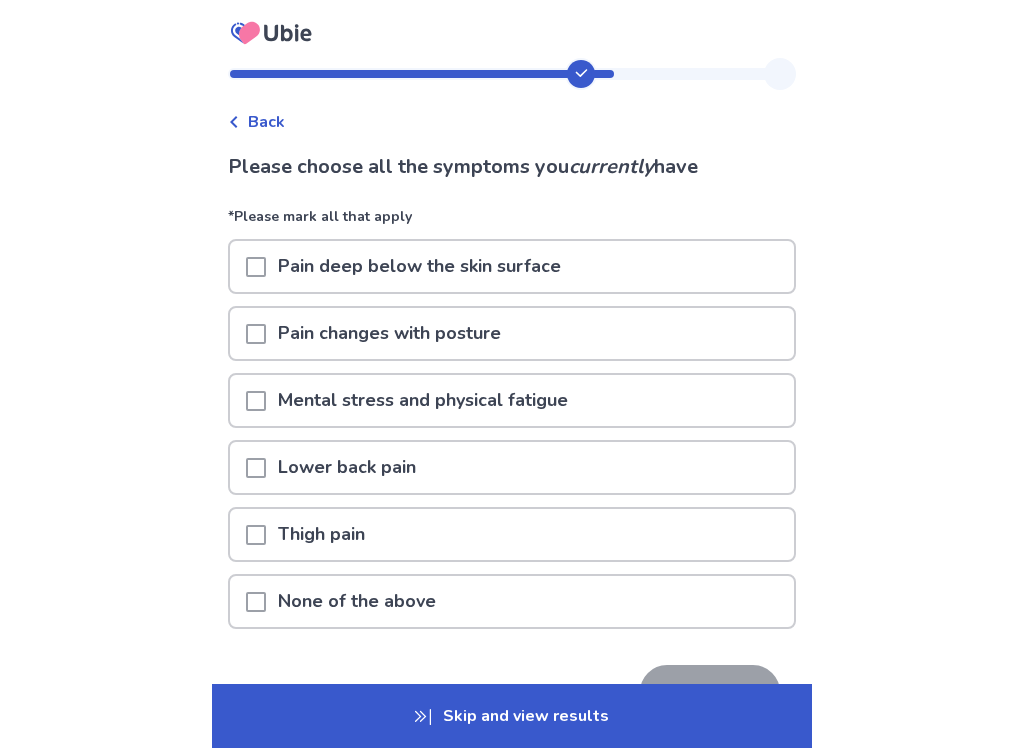 click at bounding box center (256, 401) 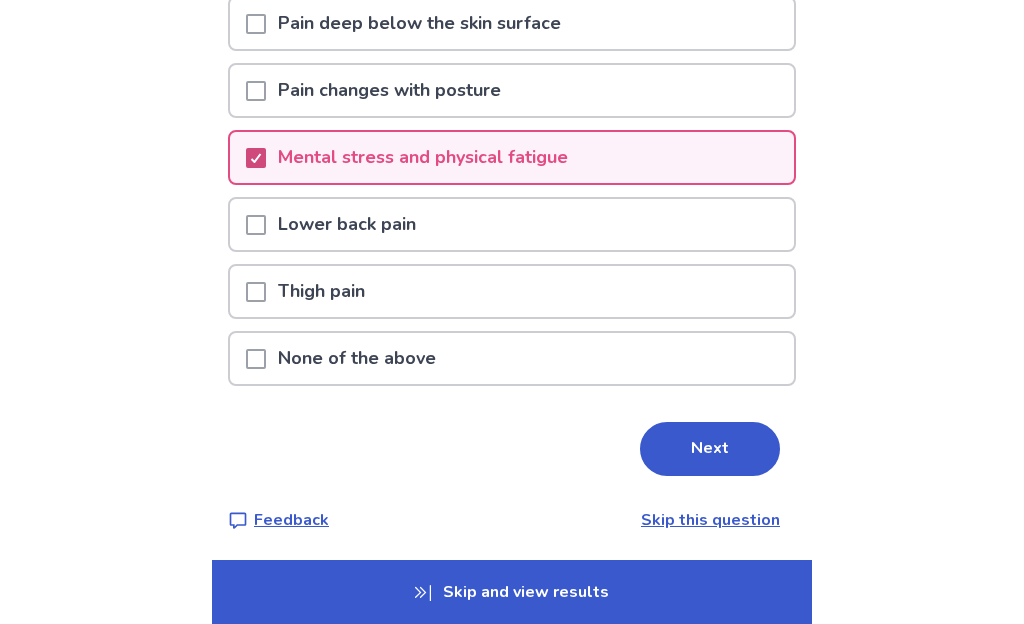 scroll, scrollTop: 247, scrollLeft: 0, axis: vertical 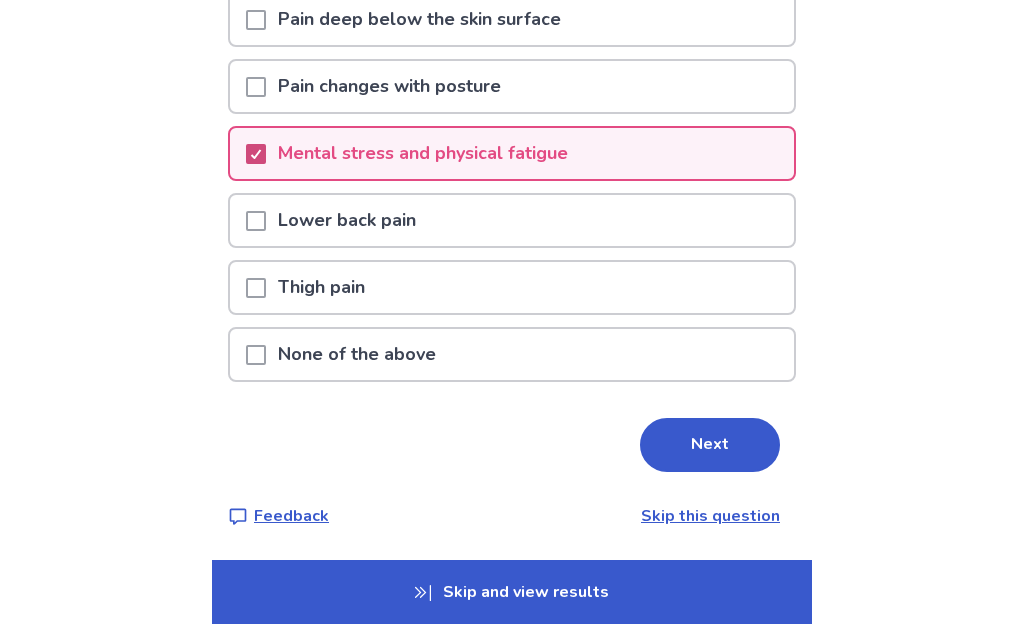 click on "Next" at bounding box center (710, 445) 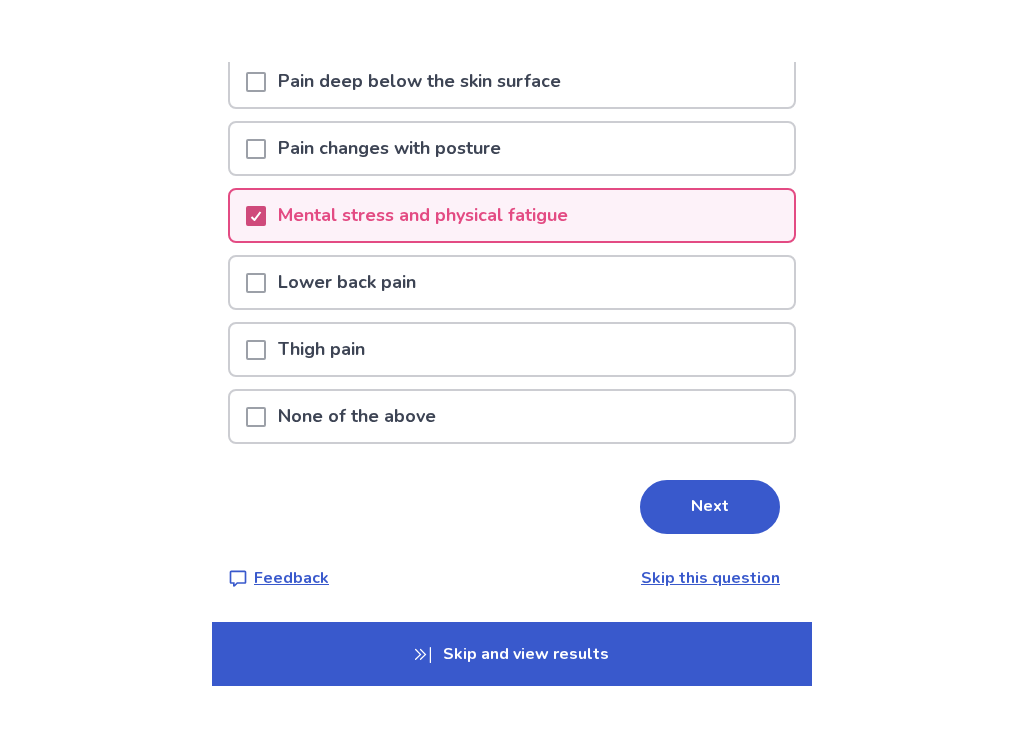 scroll, scrollTop: 0, scrollLeft: 0, axis: both 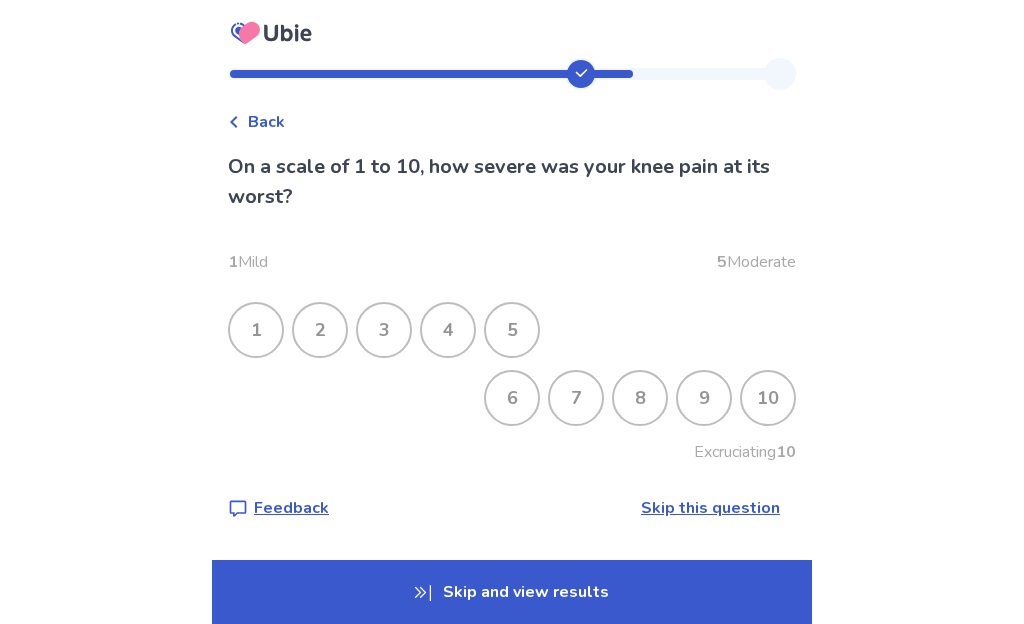 click on "4" at bounding box center [448, 330] 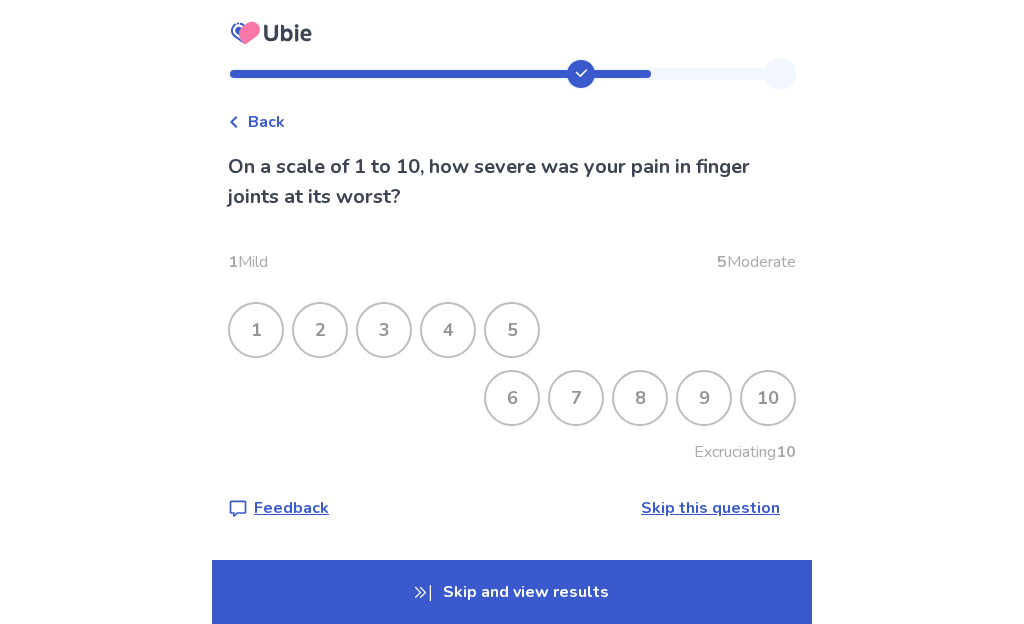 click on "5" at bounding box center [512, 330] 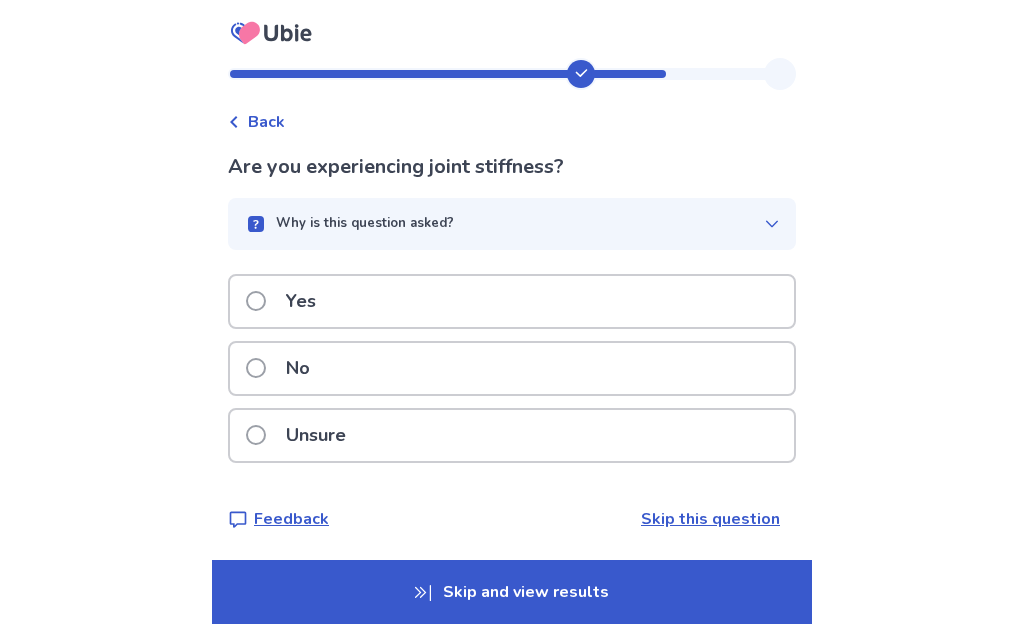 click on "No" at bounding box center [284, 368] 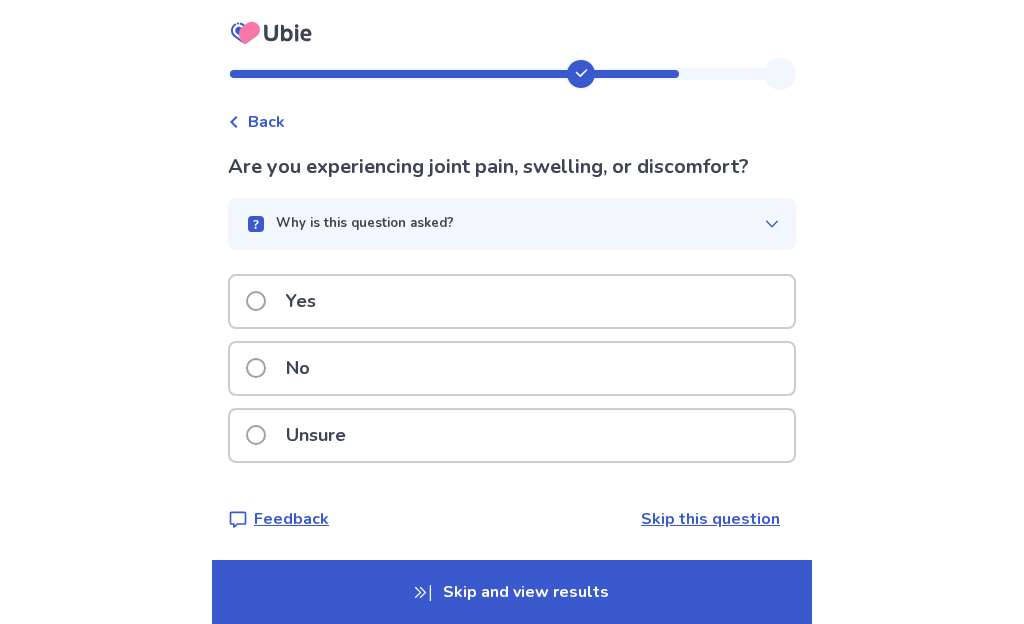 click at bounding box center [256, 301] 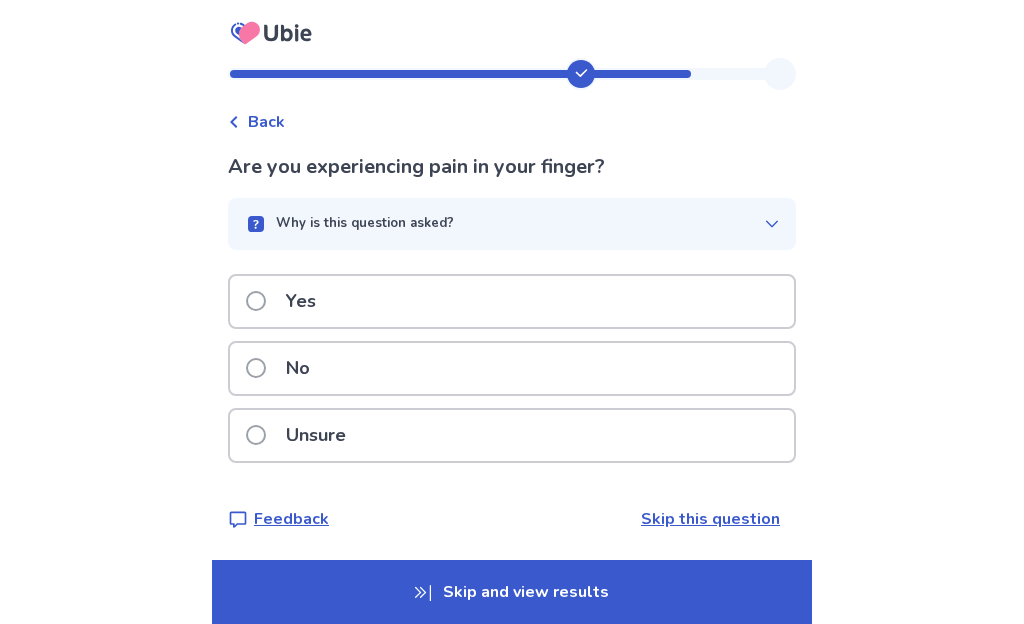 click at bounding box center [256, 368] 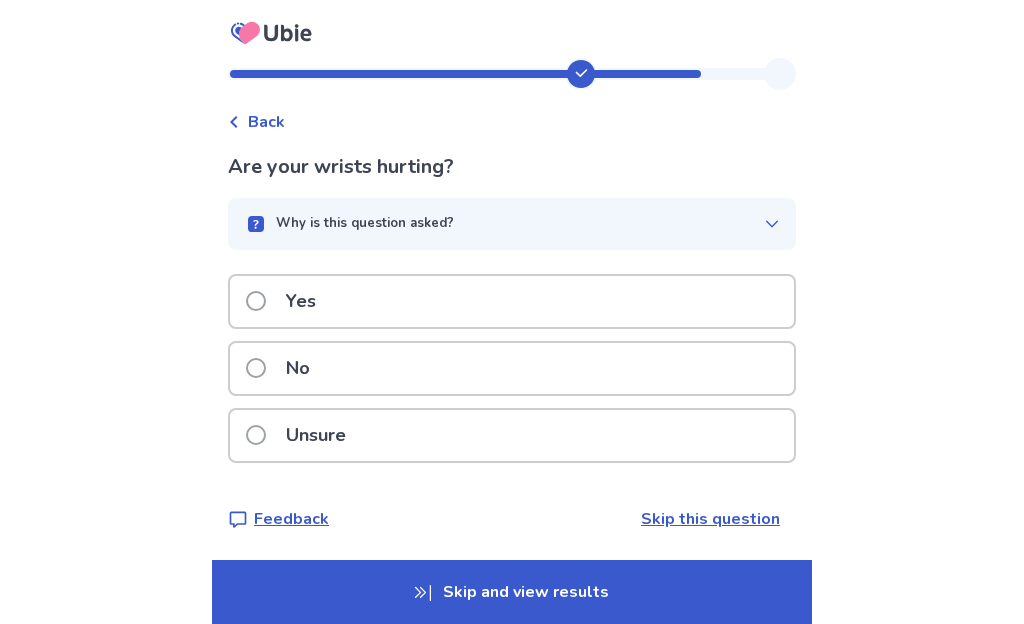 click at bounding box center [256, 368] 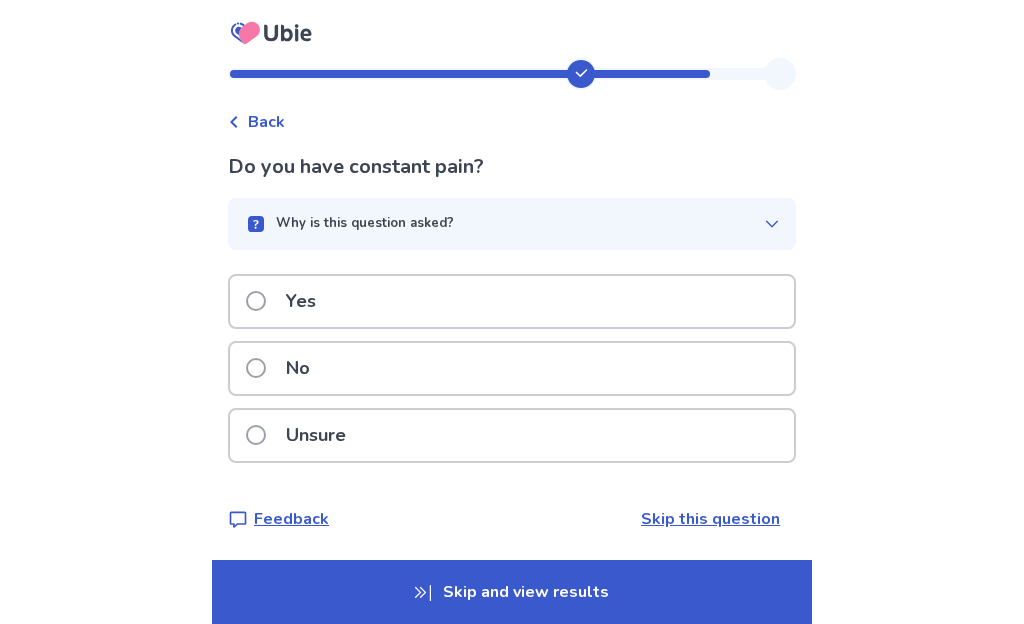 click at bounding box center [256, 368] 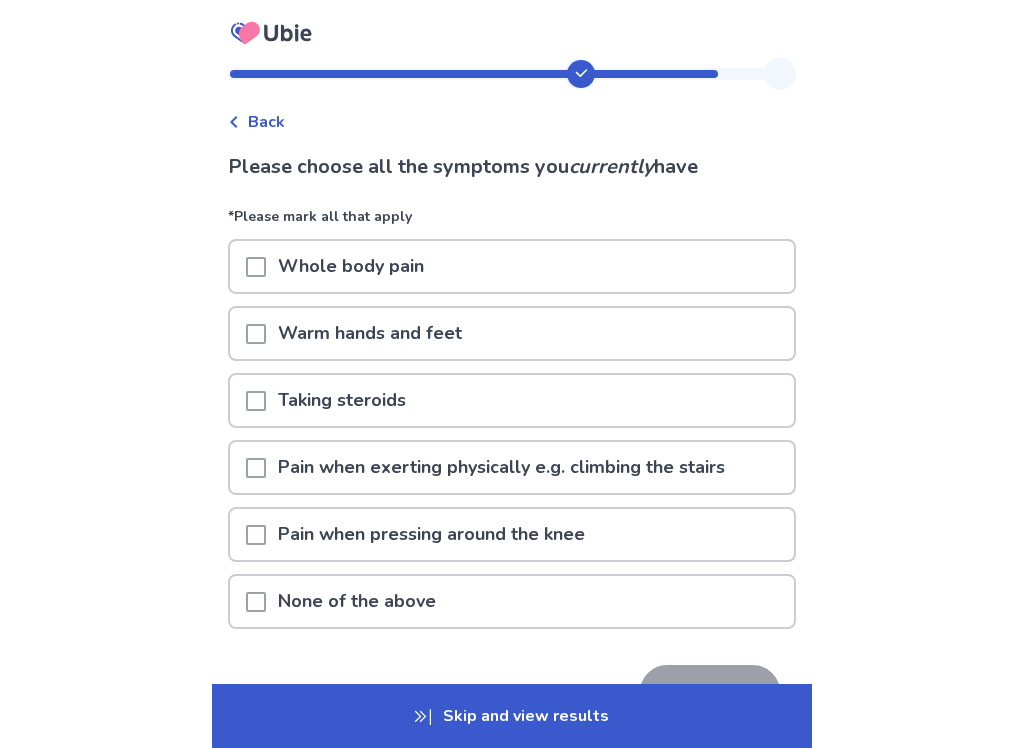 click at bounding box center (256, 602) 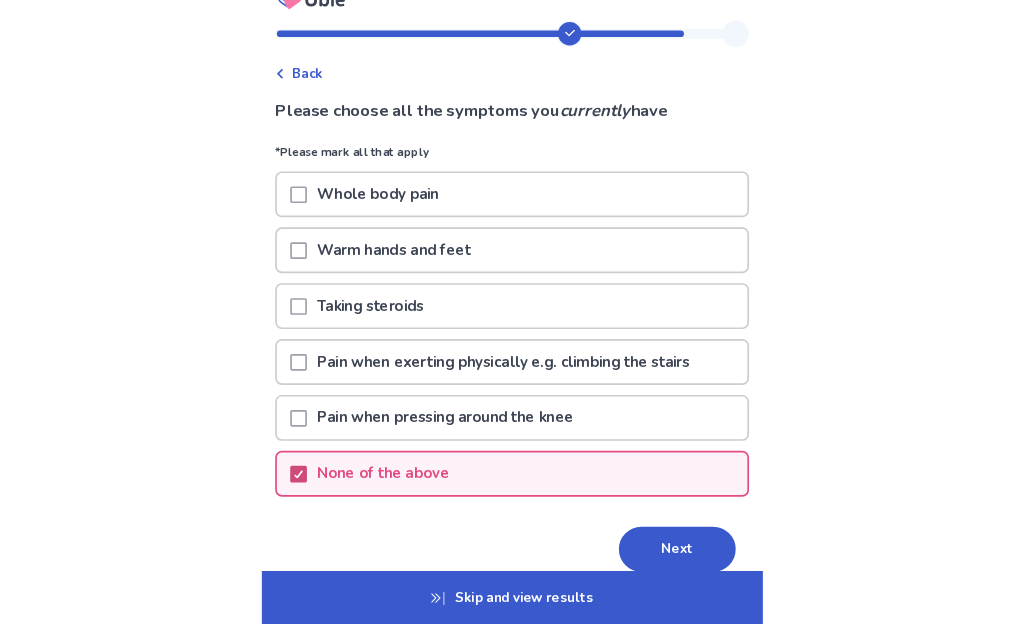 scroll, scrollTop: 247, scrollLeft: 0, axis: vertical 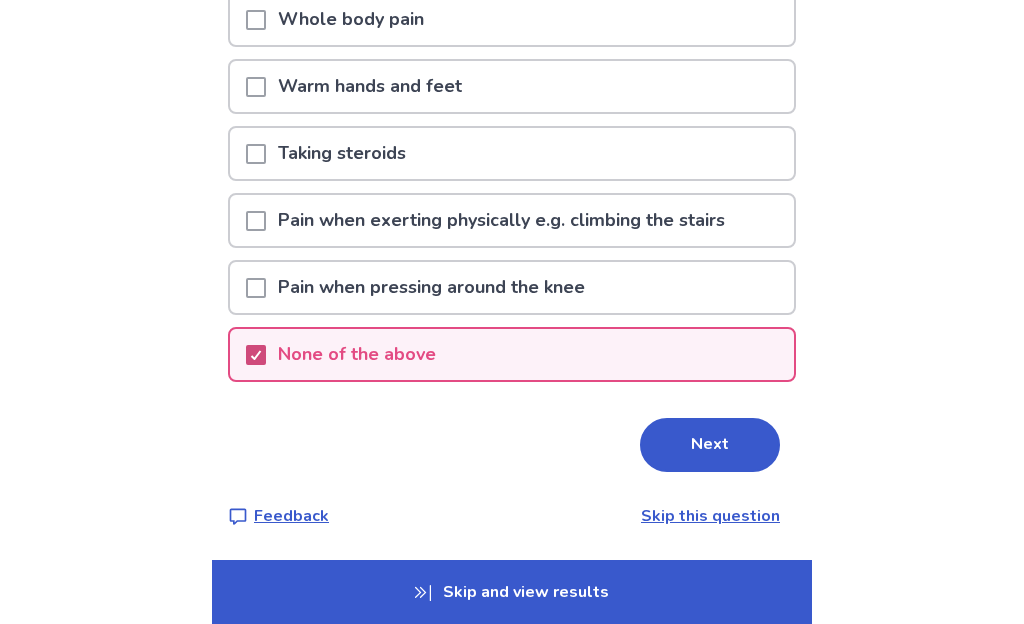 click on "Next" at bounding box center (710, 445) 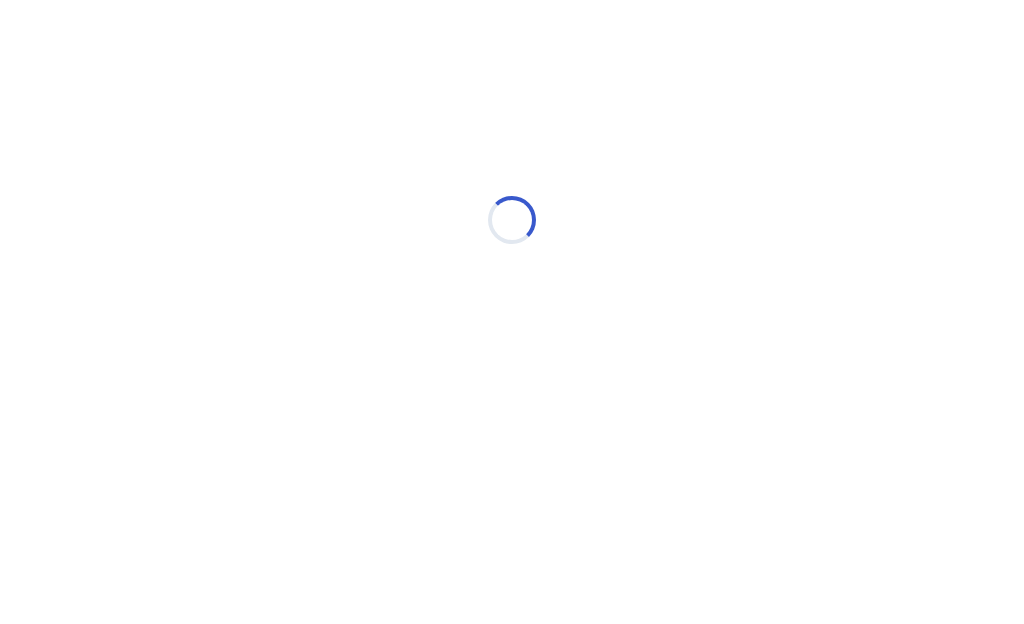 scroll, scrollTop: 0, scrollLeft: 0, axis: both 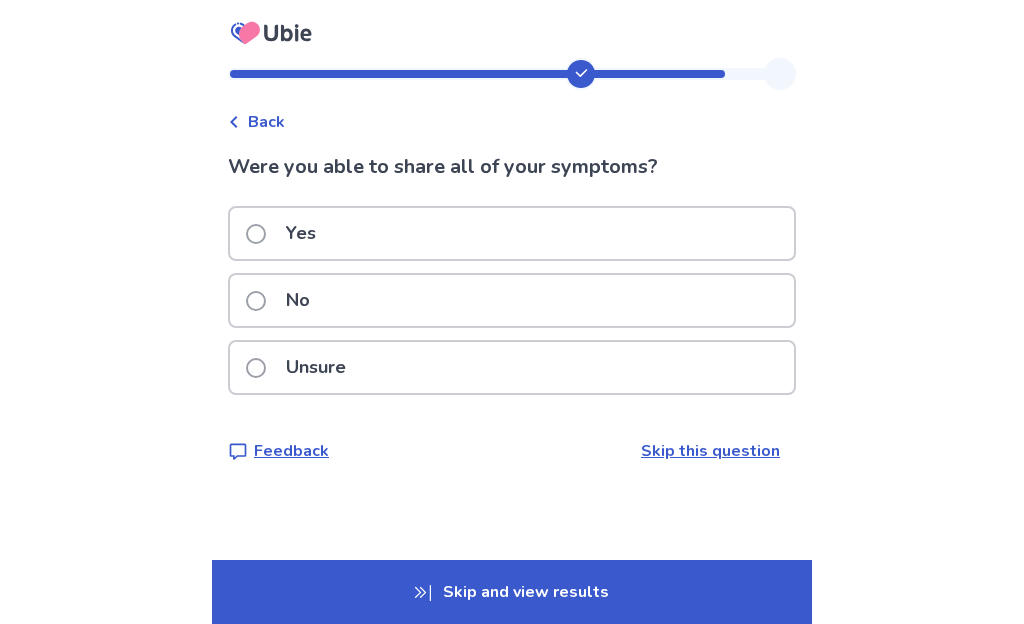 click at bounding box center (256, 234) 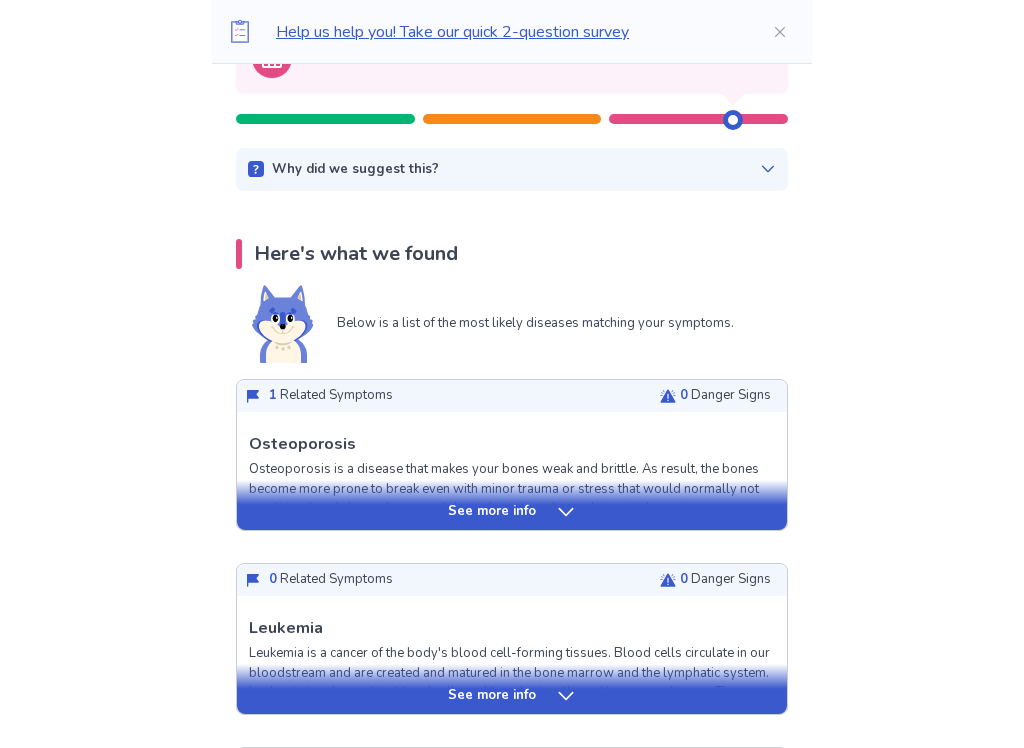 scroll, scrollTop: 255, scrollLeft: 0, axis: vertical 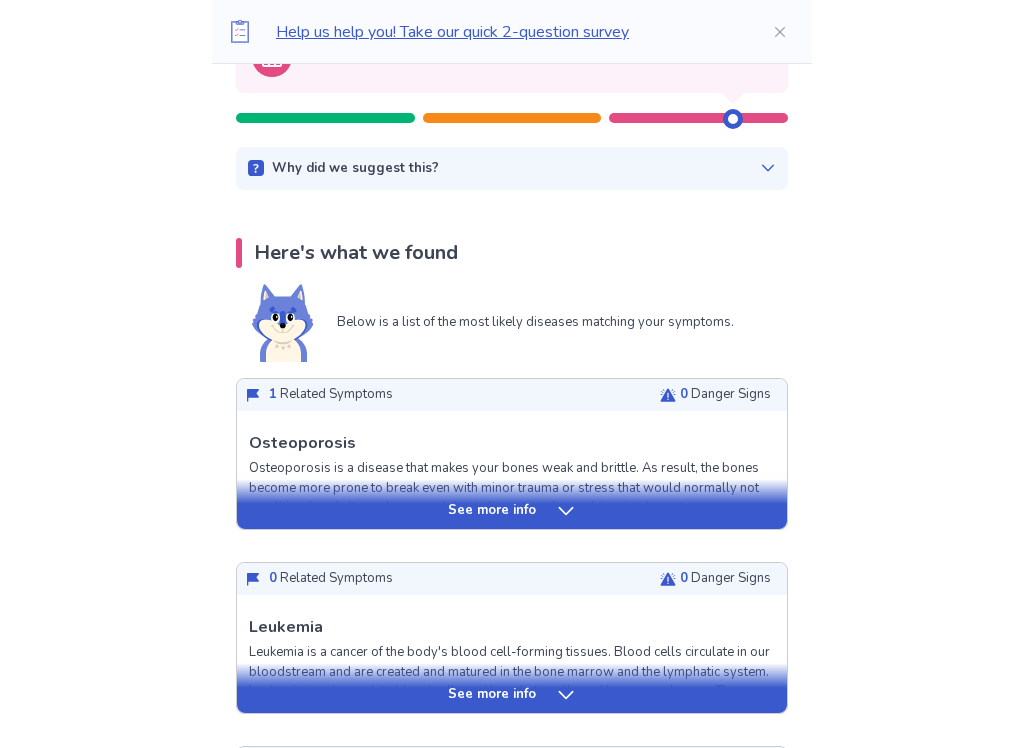 click on "See more info" at bounding box center (512, 512) 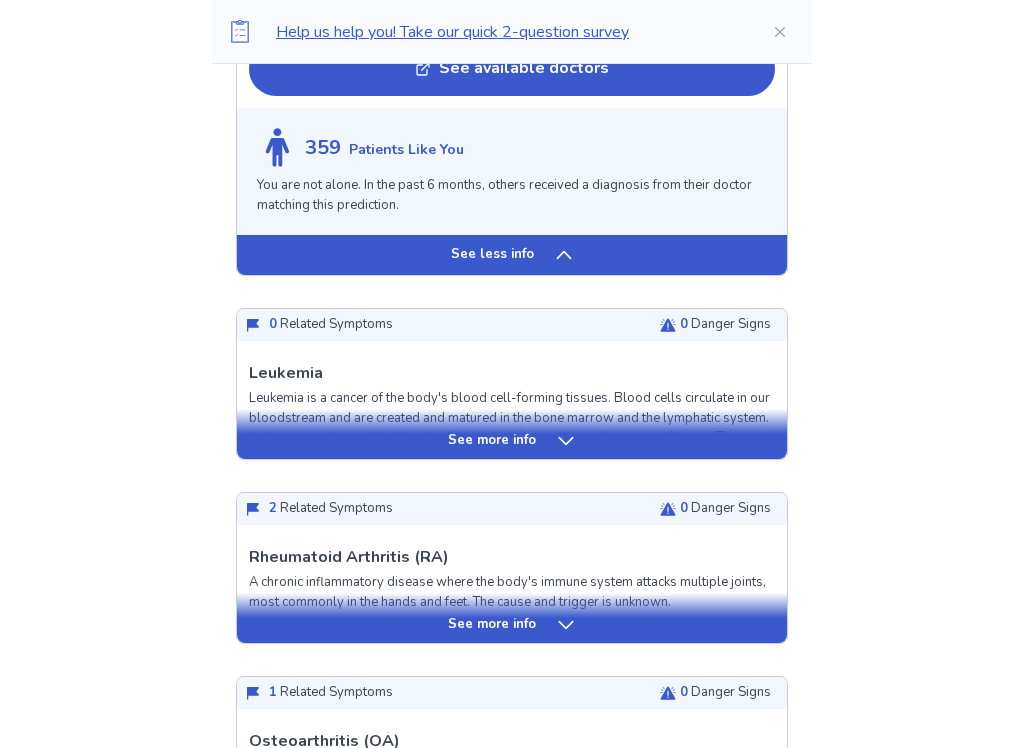scroll, scrollTop: 1903, scrollLeft: 0, axis: vertical 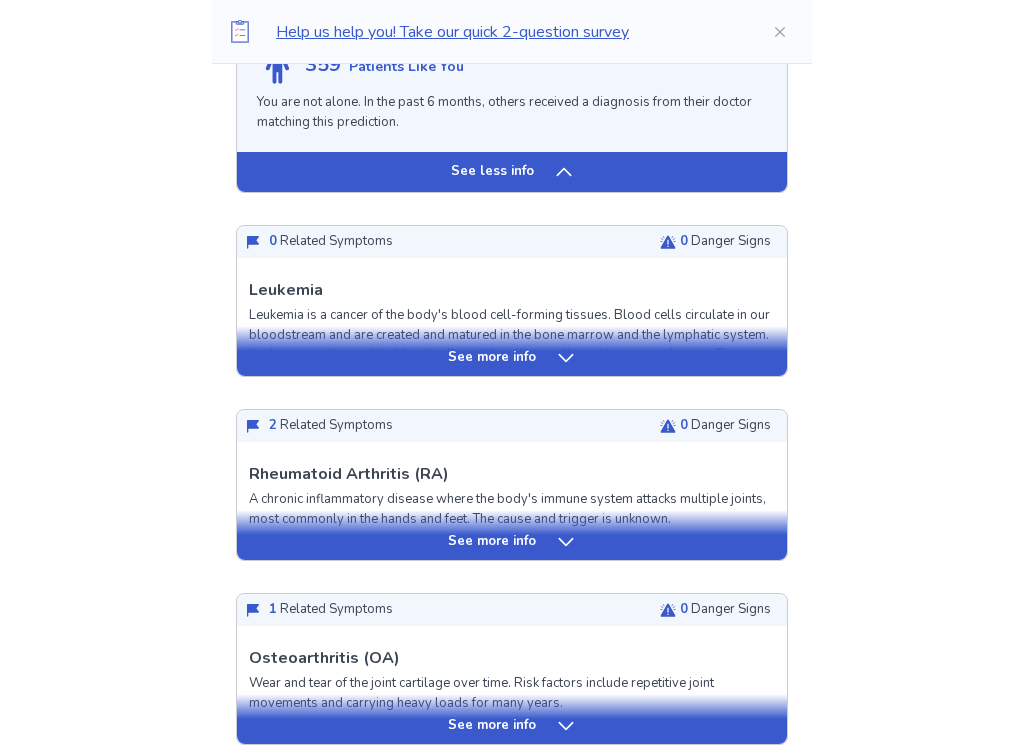 click on "See more info" at bounding box center (512, 358) 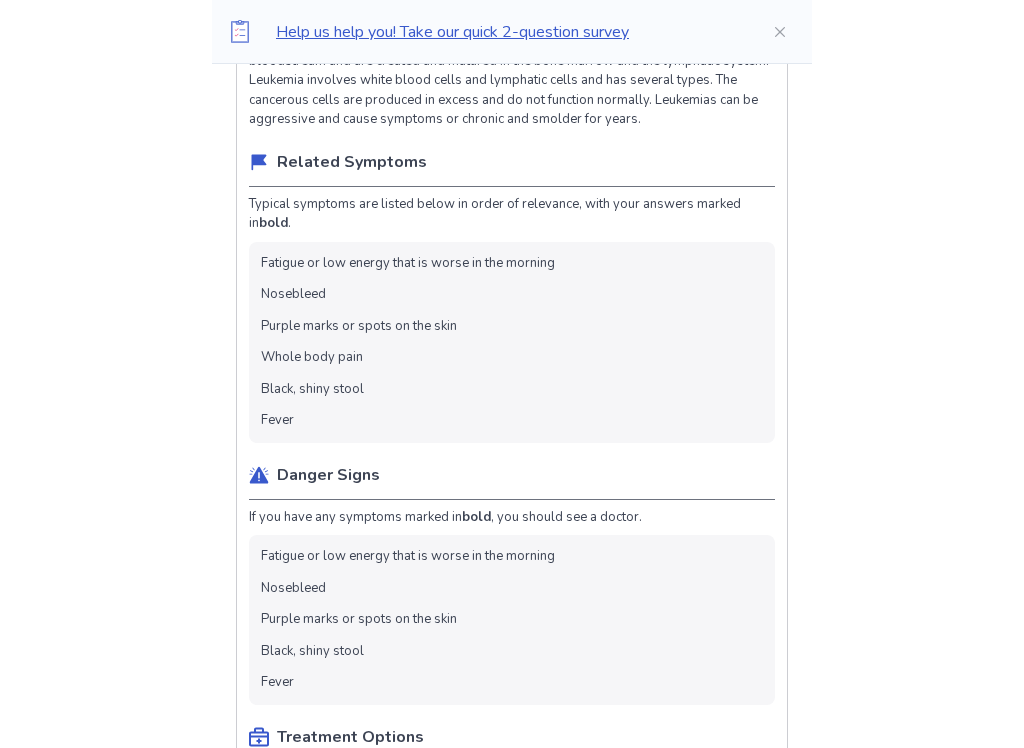 scroll, scrollTop: 2177, scrollLeft: 0, axis: vertical 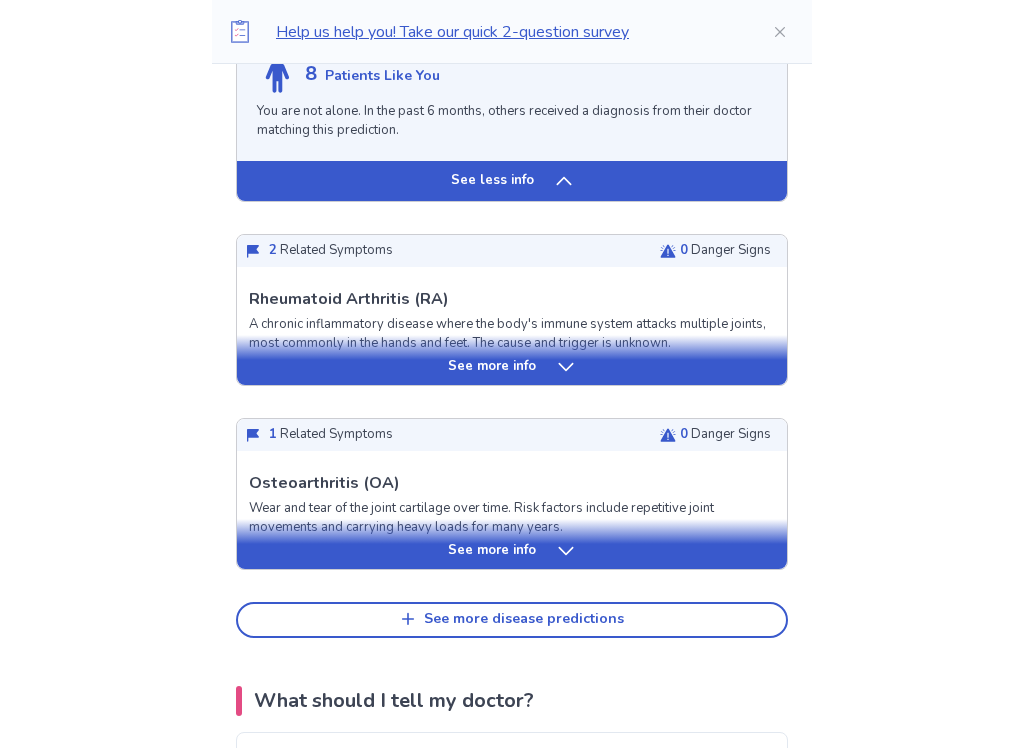 click on "See more info" at bounding box center (512, 368) 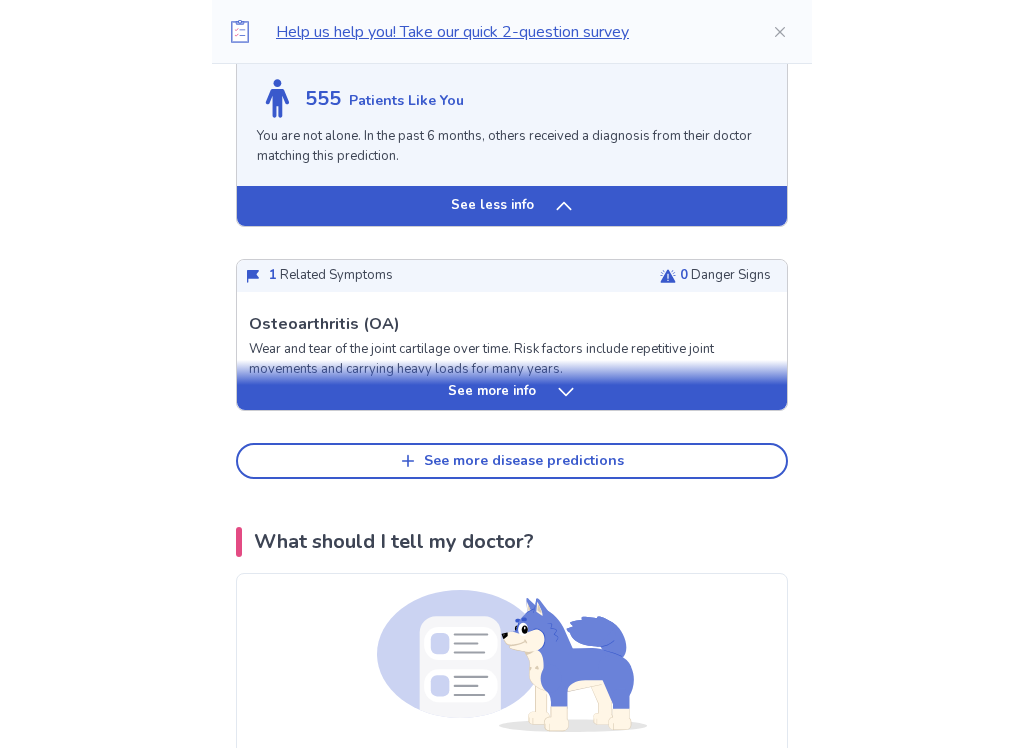 scroll, scrollTop: 5191, scrollLeft: 0, axis: vertical 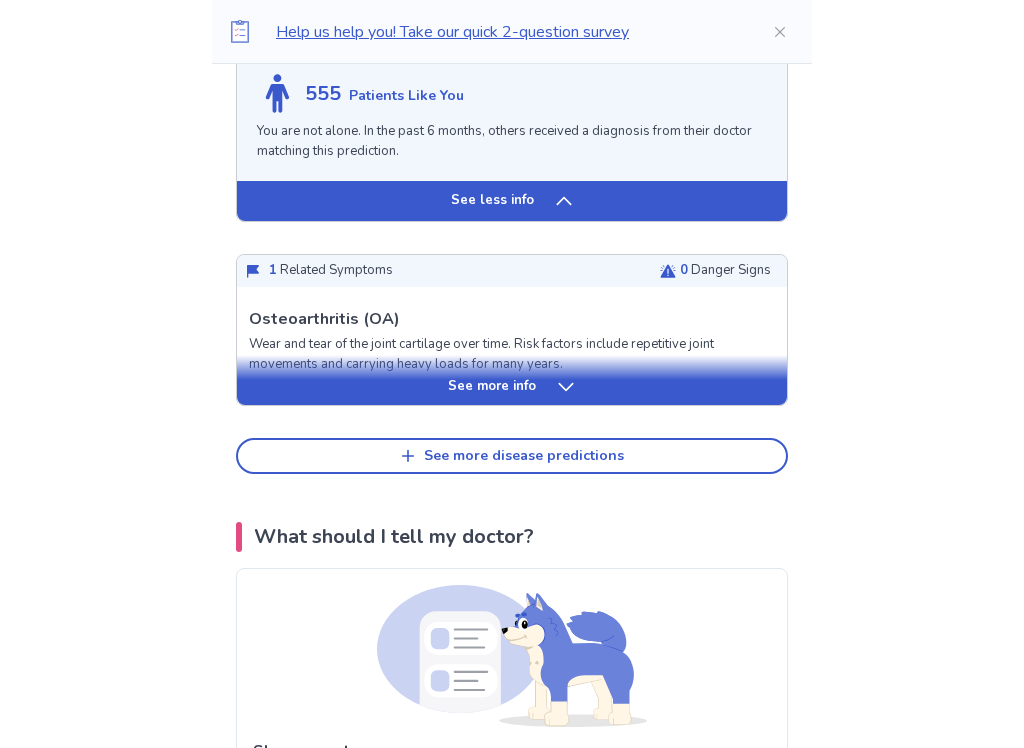 click on "See more info" at bounding box center (512, 387) 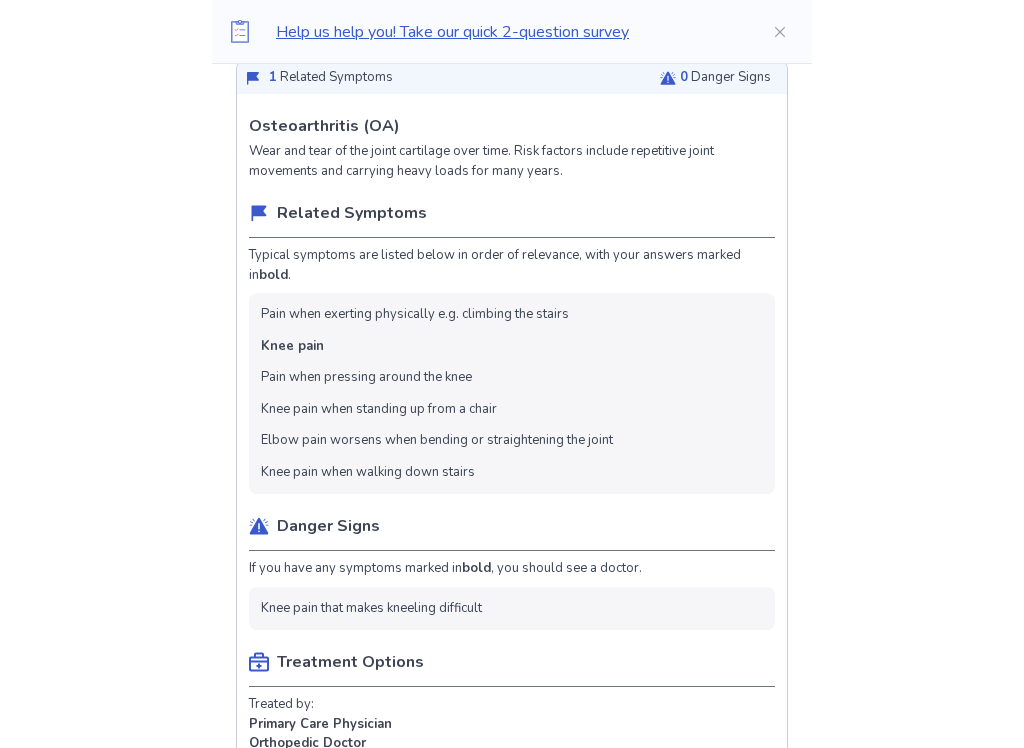 scroll, scrollTop: 5394, scrollLeft: 0, axis: vertical 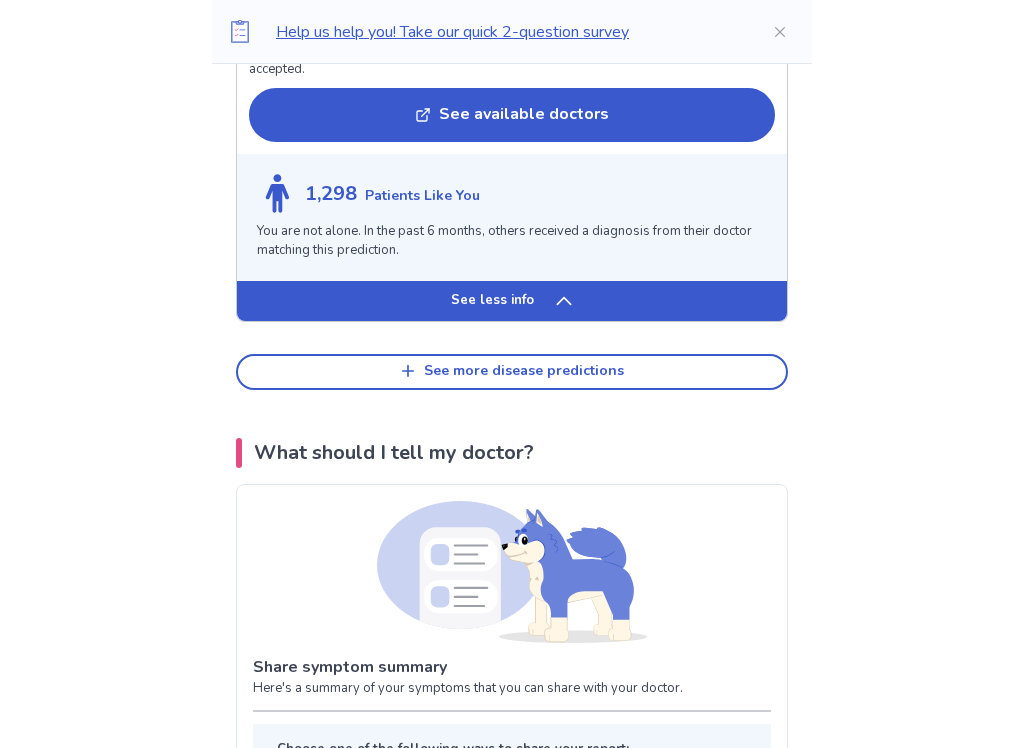 click on "See more disease predictions" at bounding box center [512, 373] 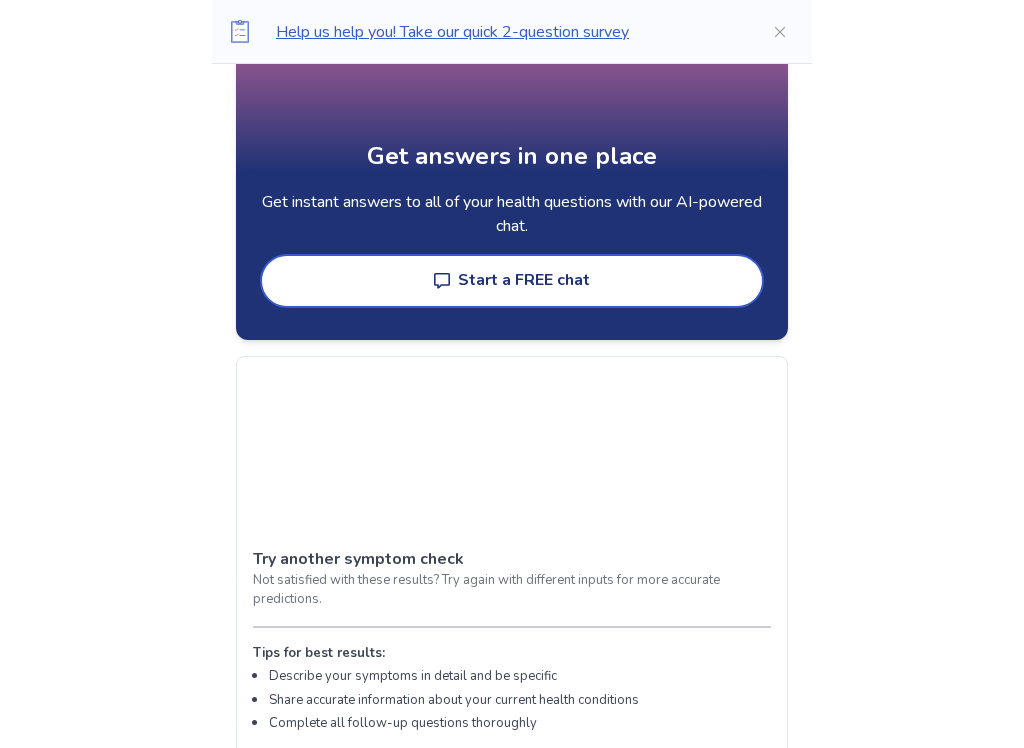 scroll, scrollTop: 9132, scrollLeft: 0, axis: vertical 